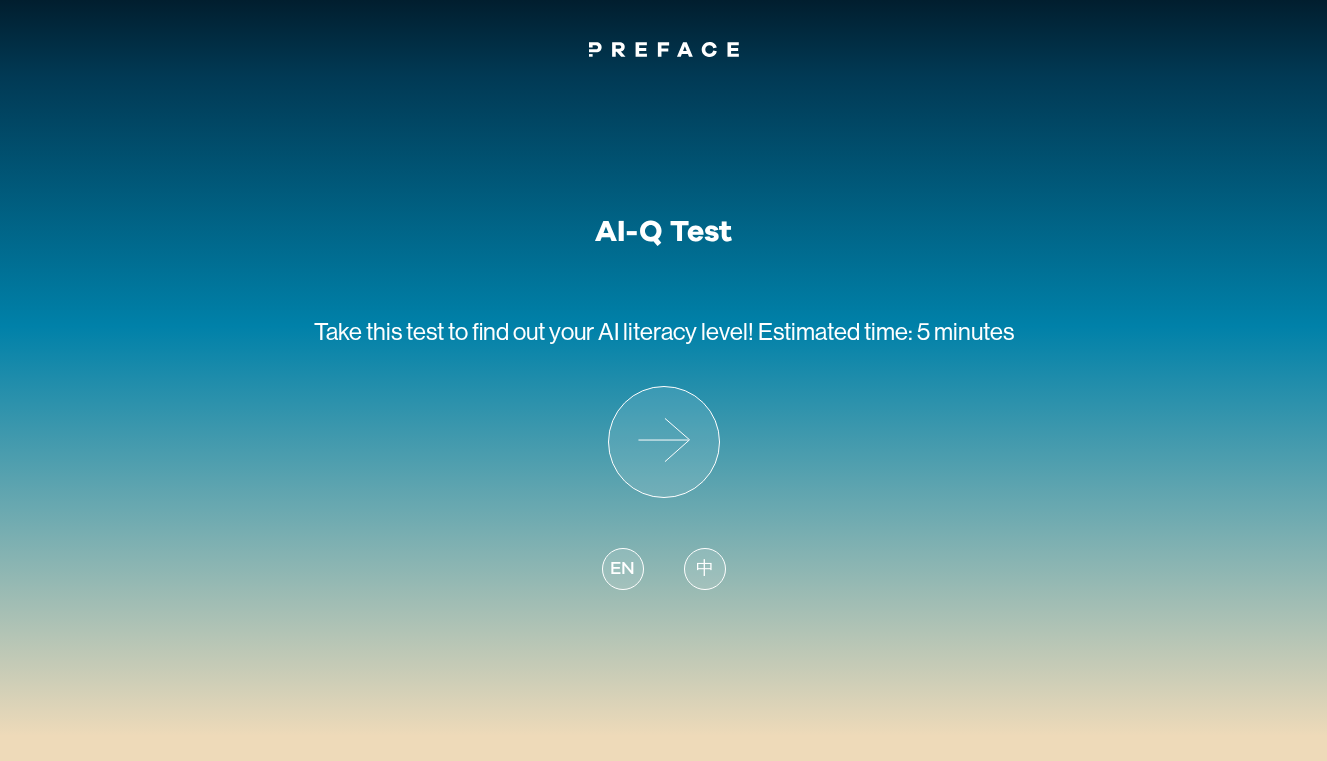 scroll, scrollTop: 0, scrollLeft: 0, axis: both 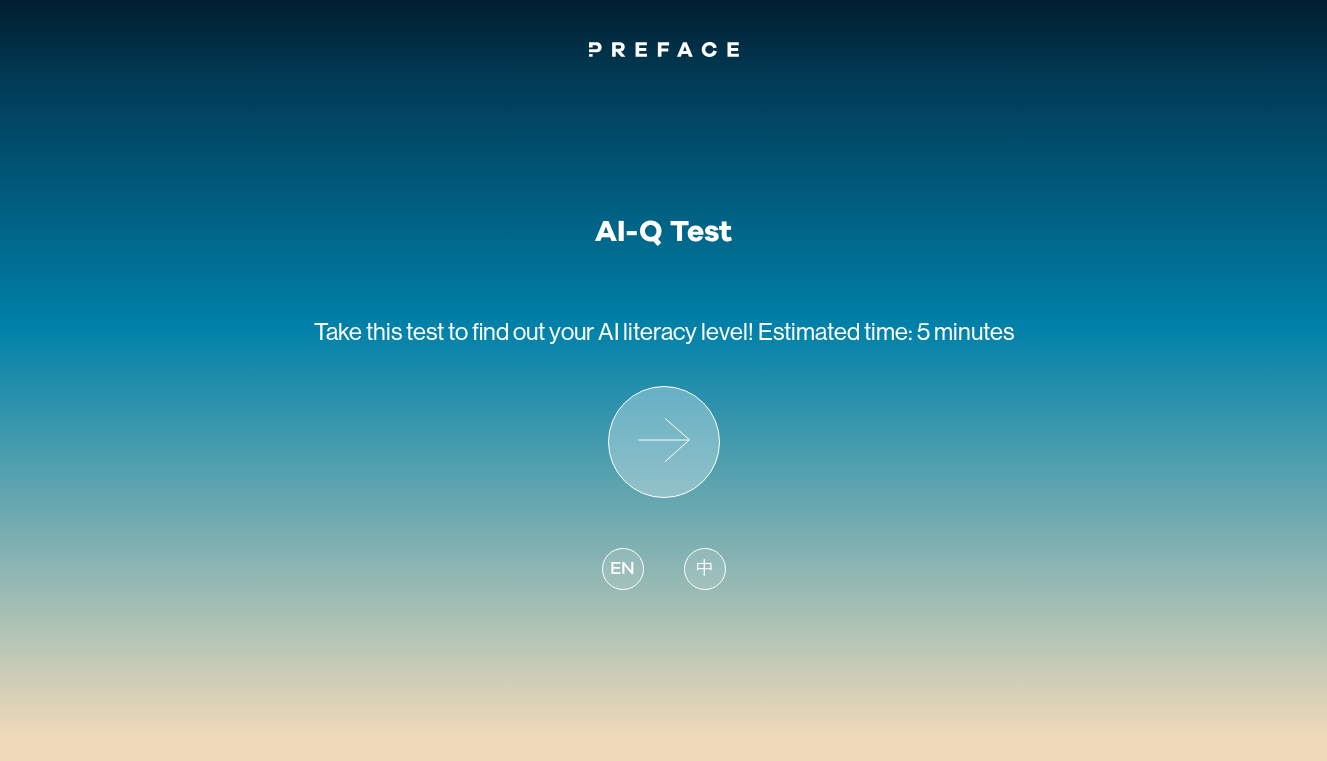click 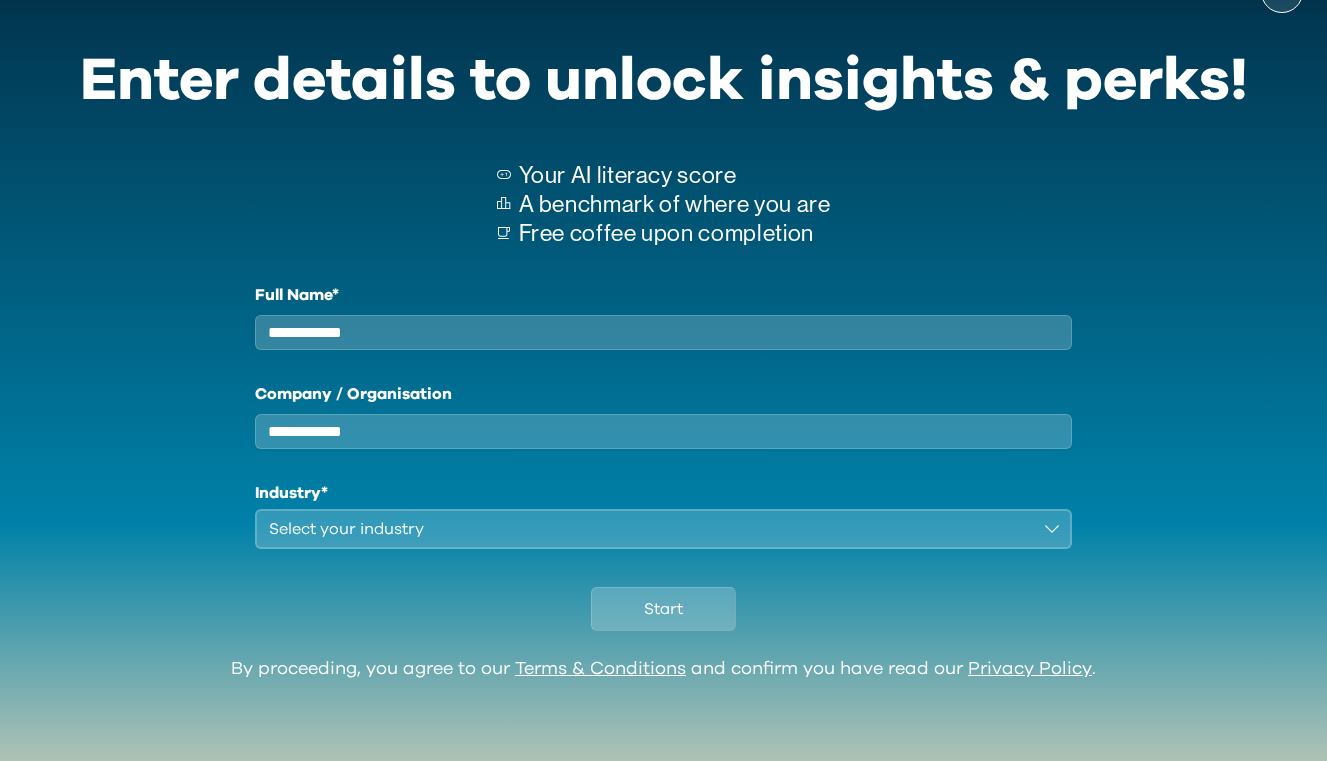scroll, scrollTop: 68, scrollLeft: 0, axis: vertical 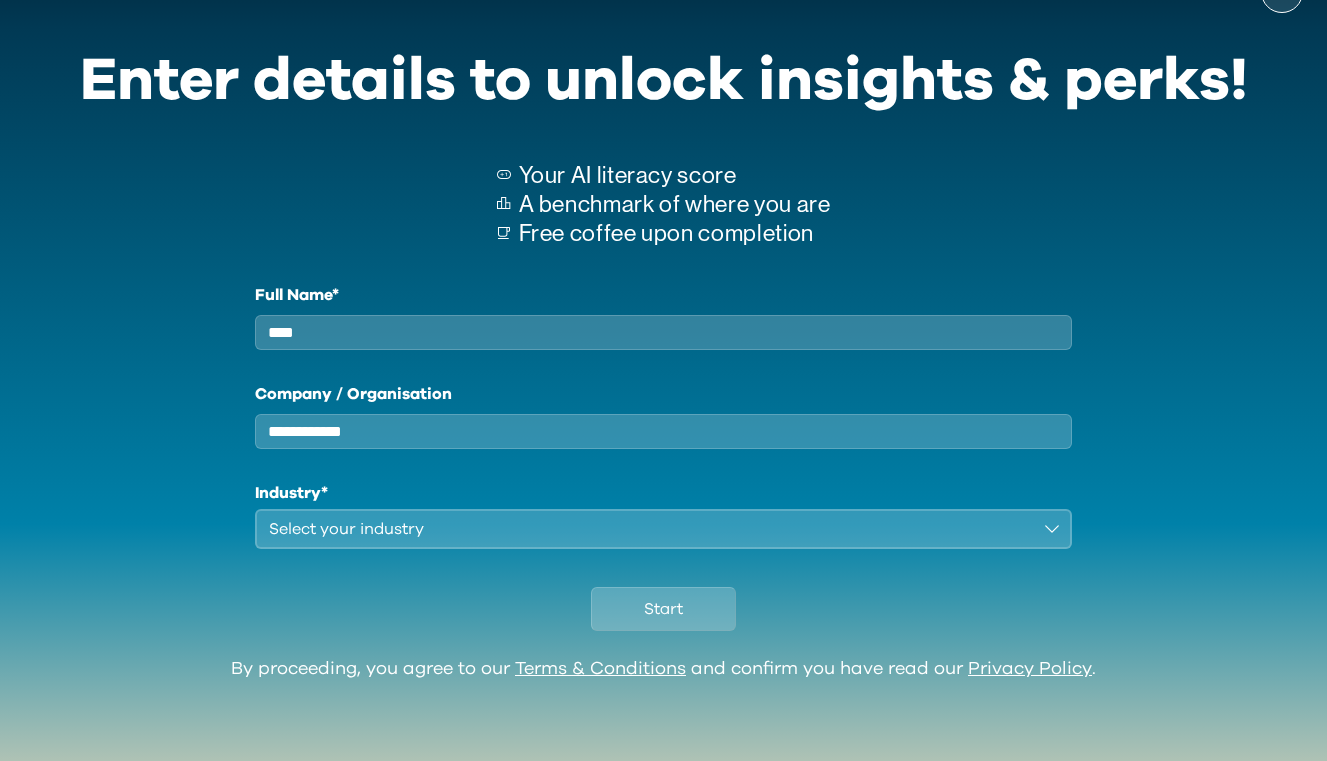 type on "****" 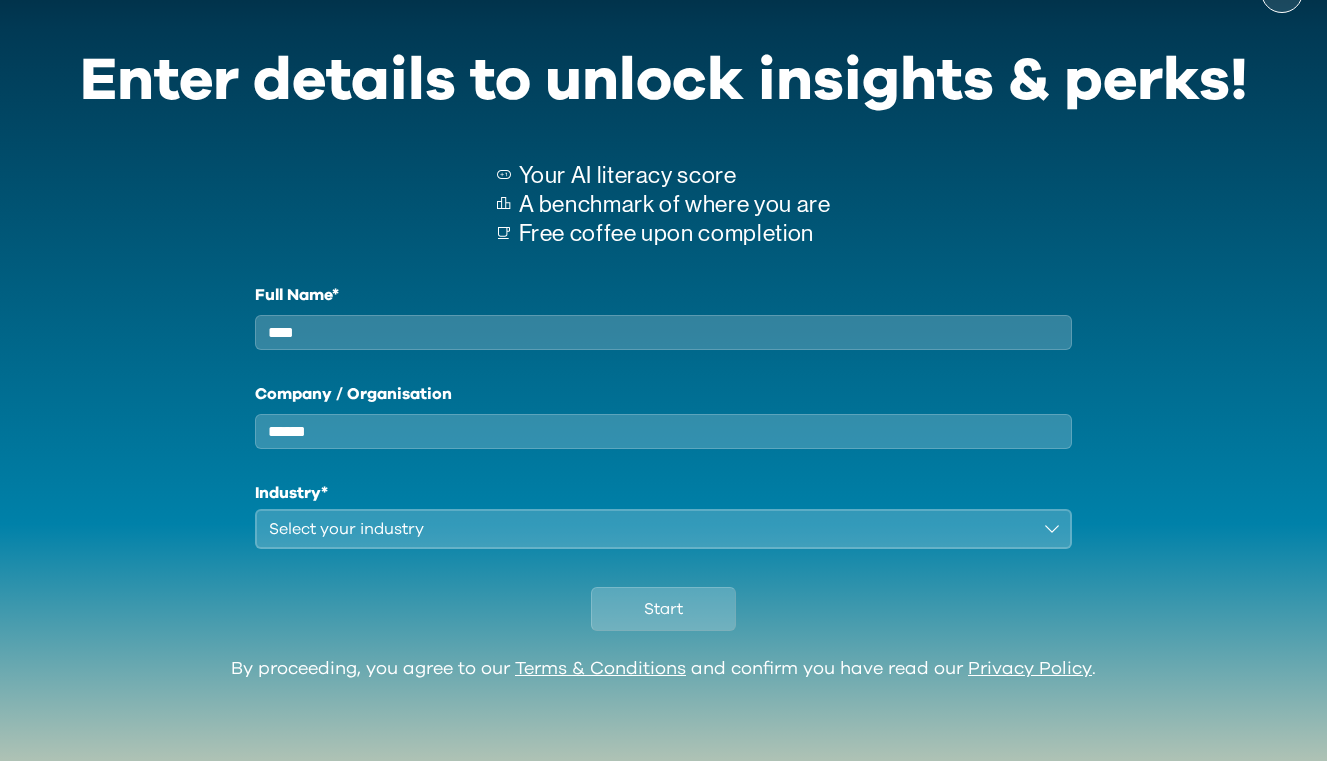 type on "******" 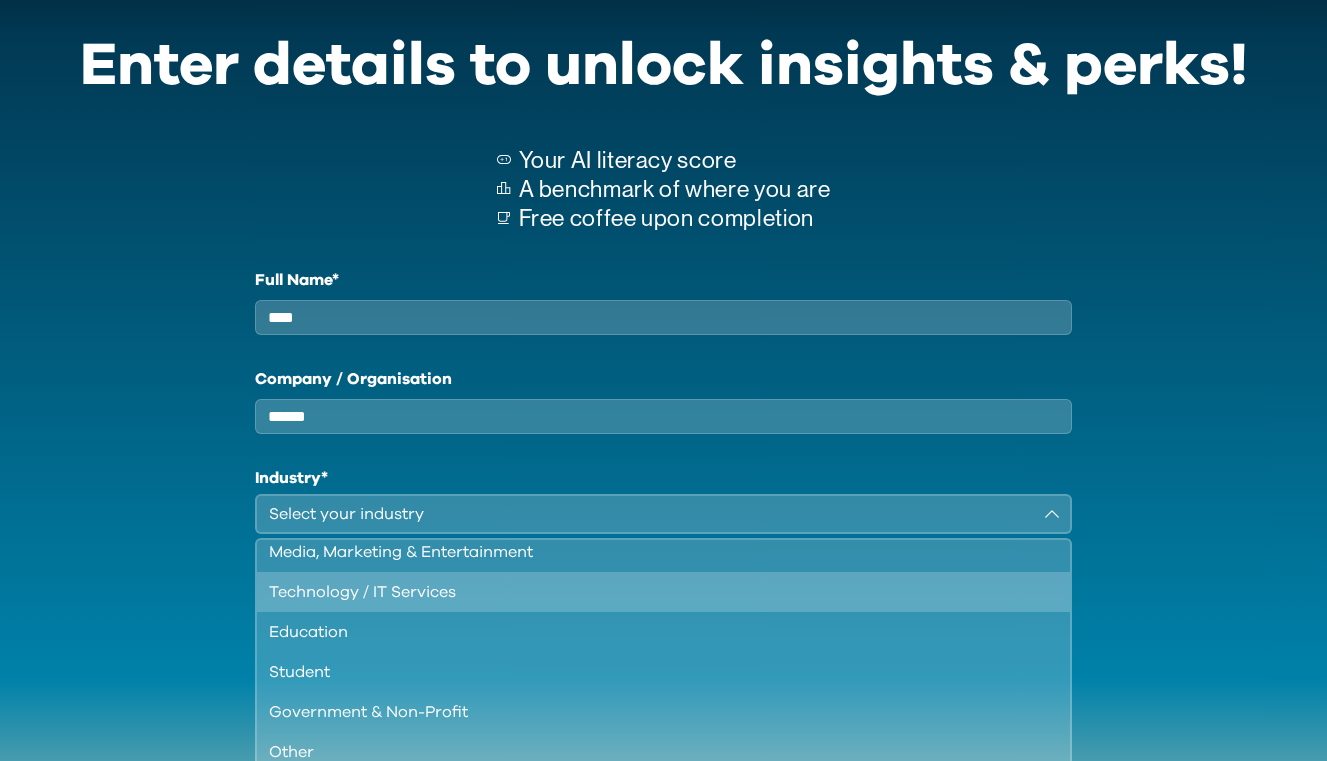 scroll, scrollTop: 172, scrollLeft: 0, axis: vertical 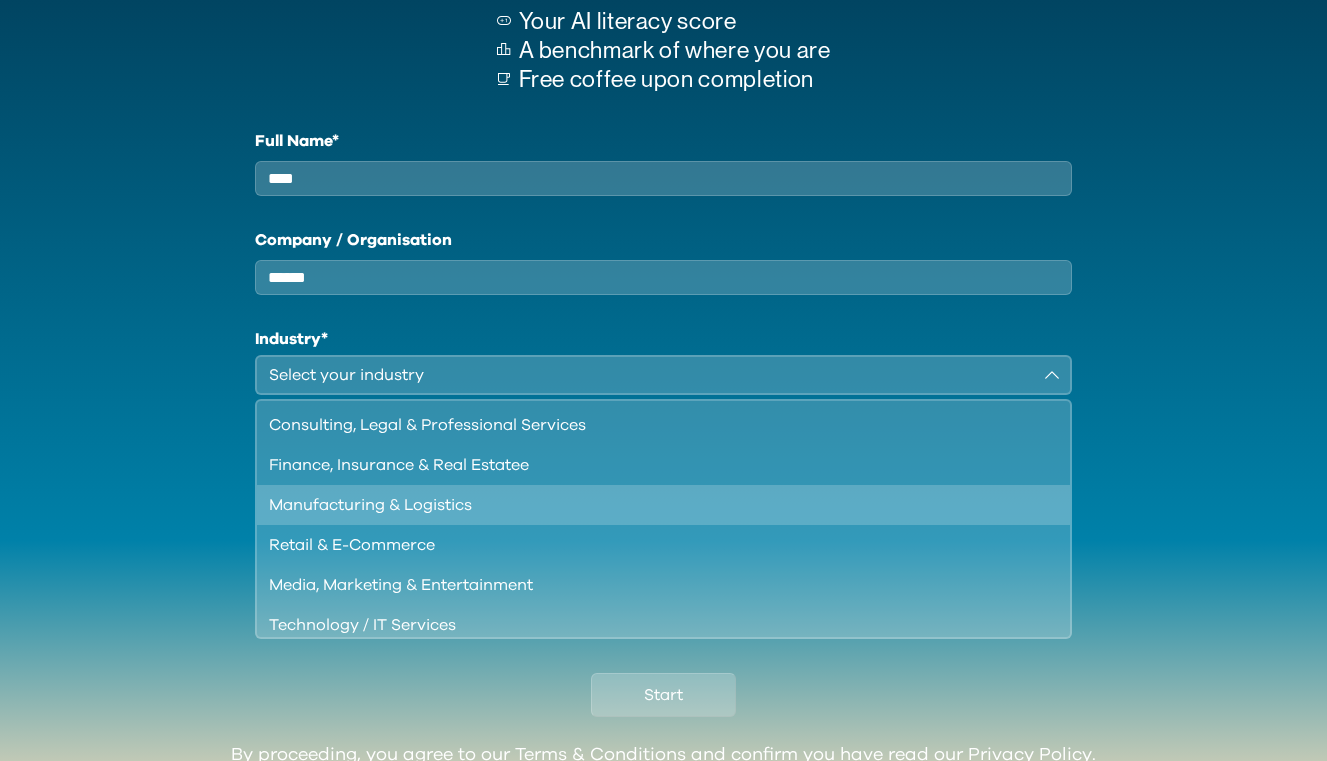 click on "Manufacturing & Logistics" at bounding box center [652, 505] 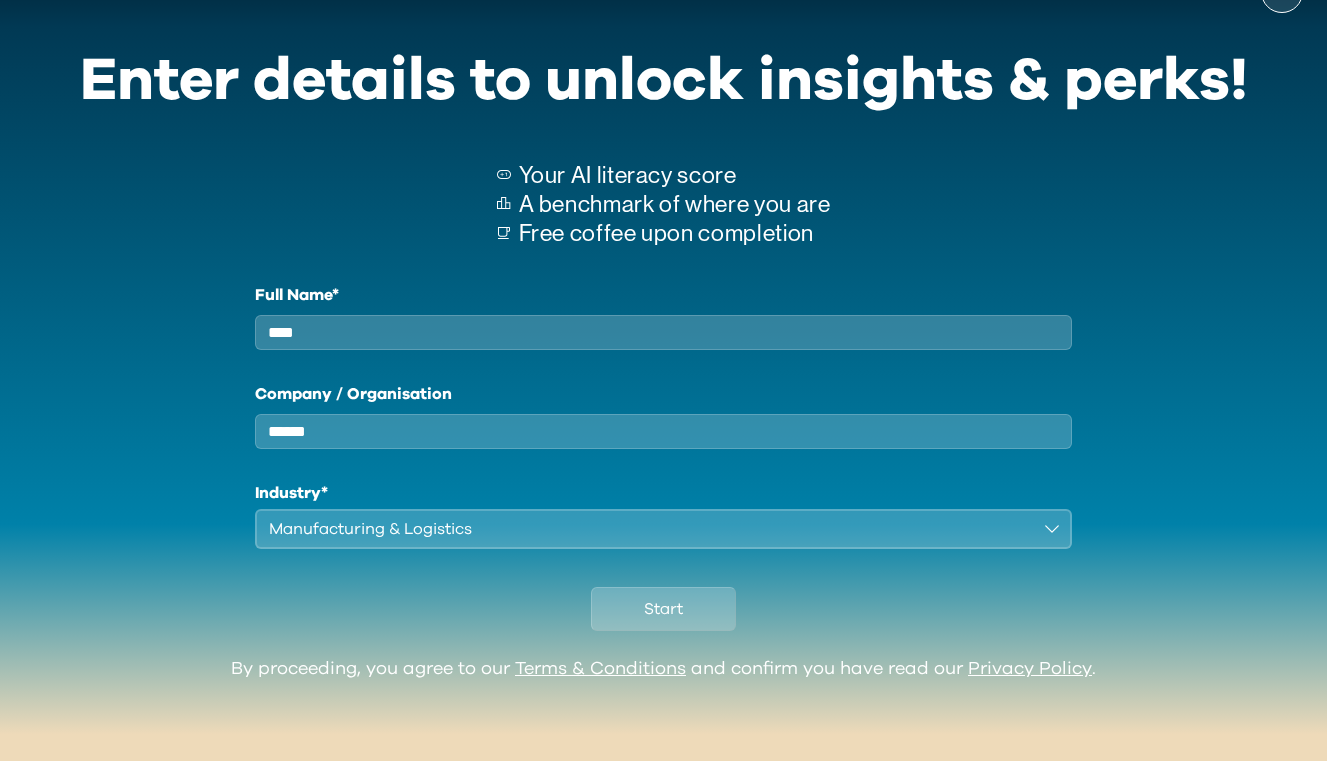 scroll, scrollTop: 68, scrollLeft: 0, axis: vertical 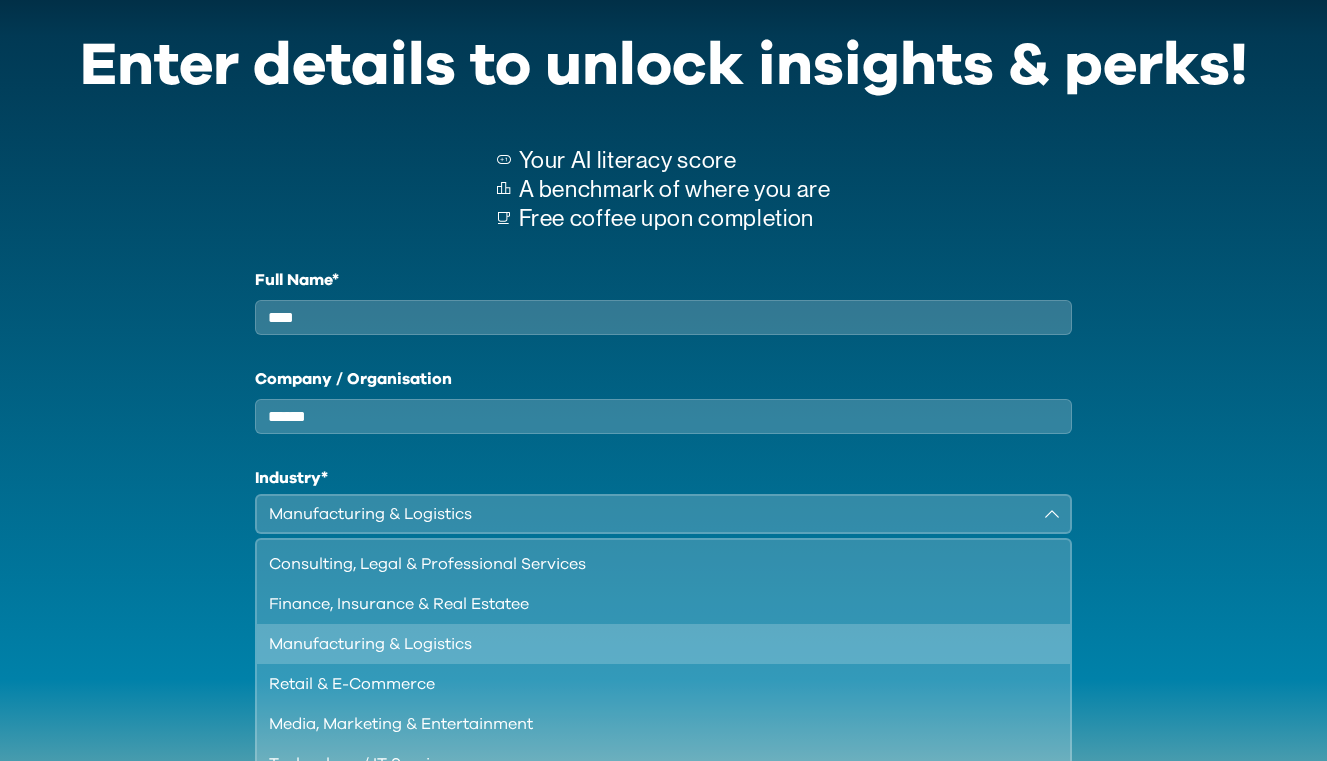 click on "Manufacturing & Logistics" at bounding box center [652, 644] 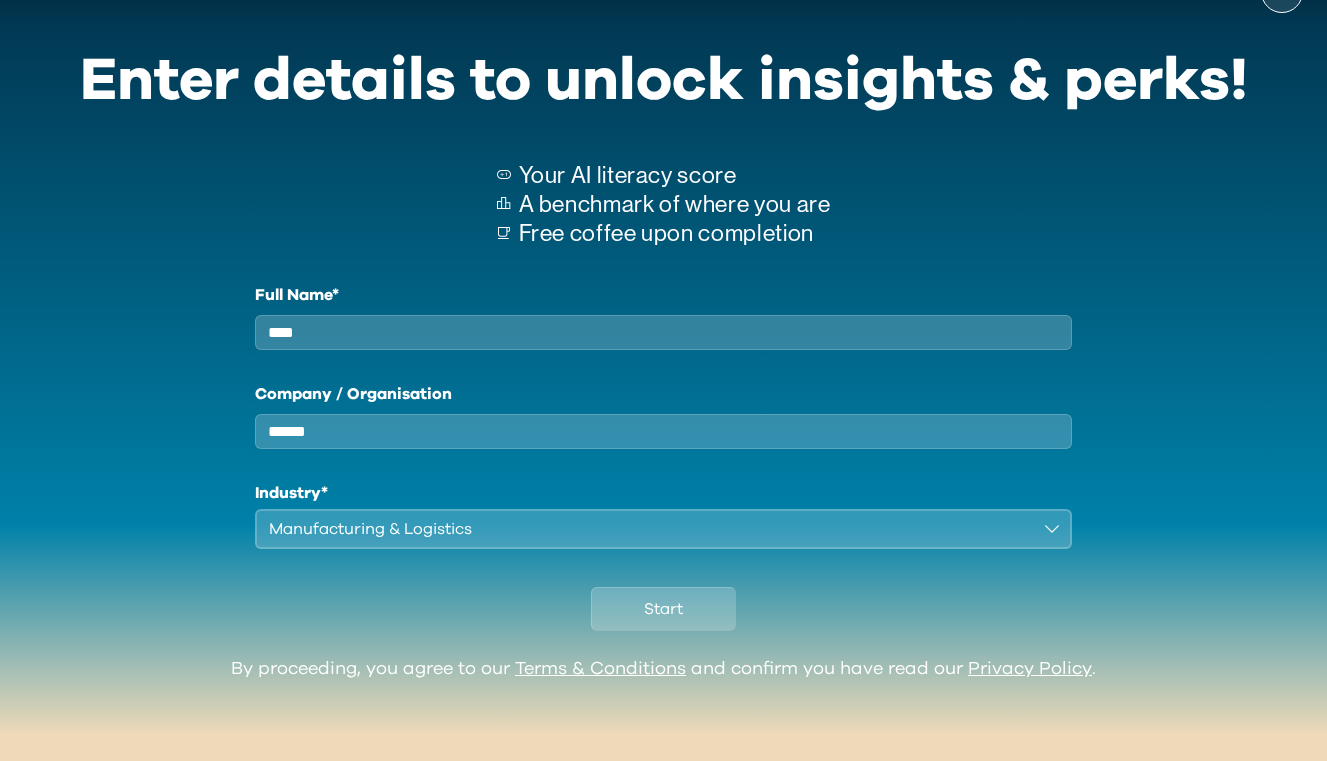 scroll, scrollTop: 68, scrollLeft: 0, axis: vertical 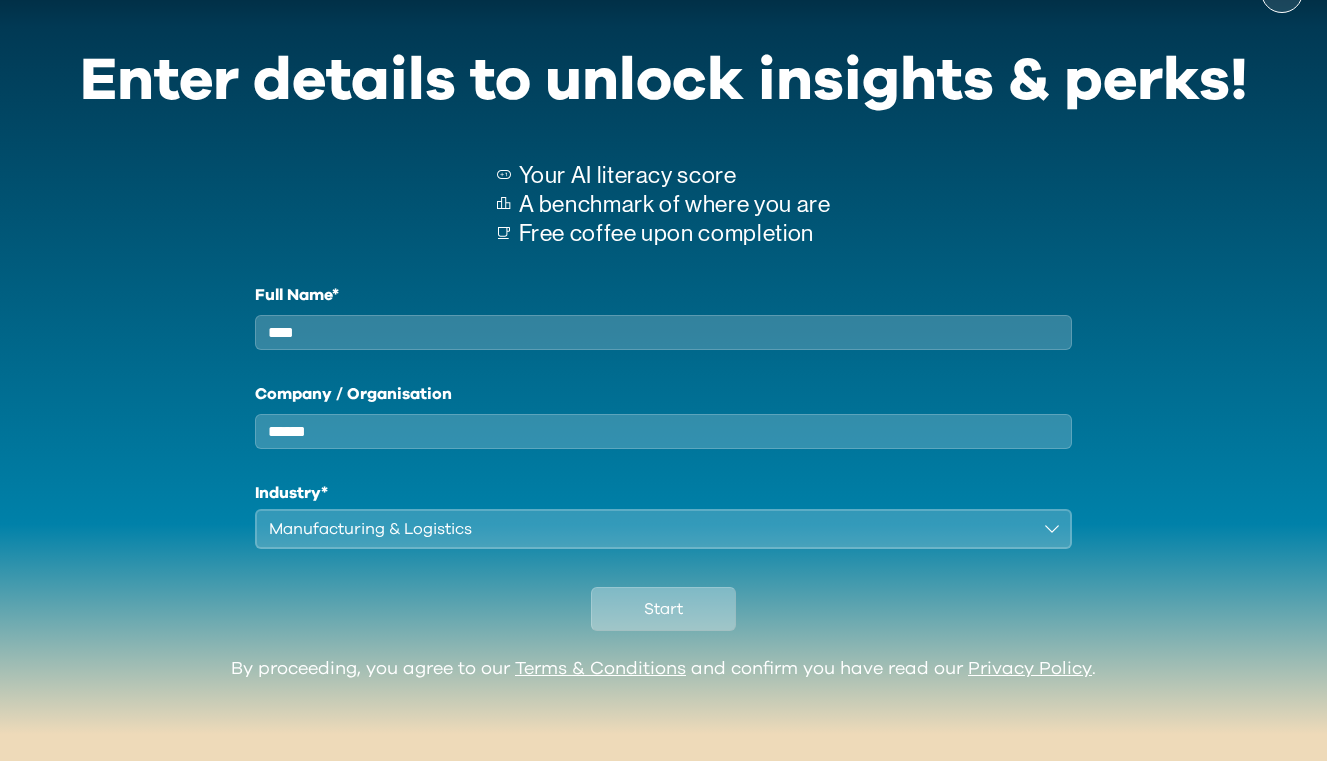click on "Start" at bounding box center (663, 609) 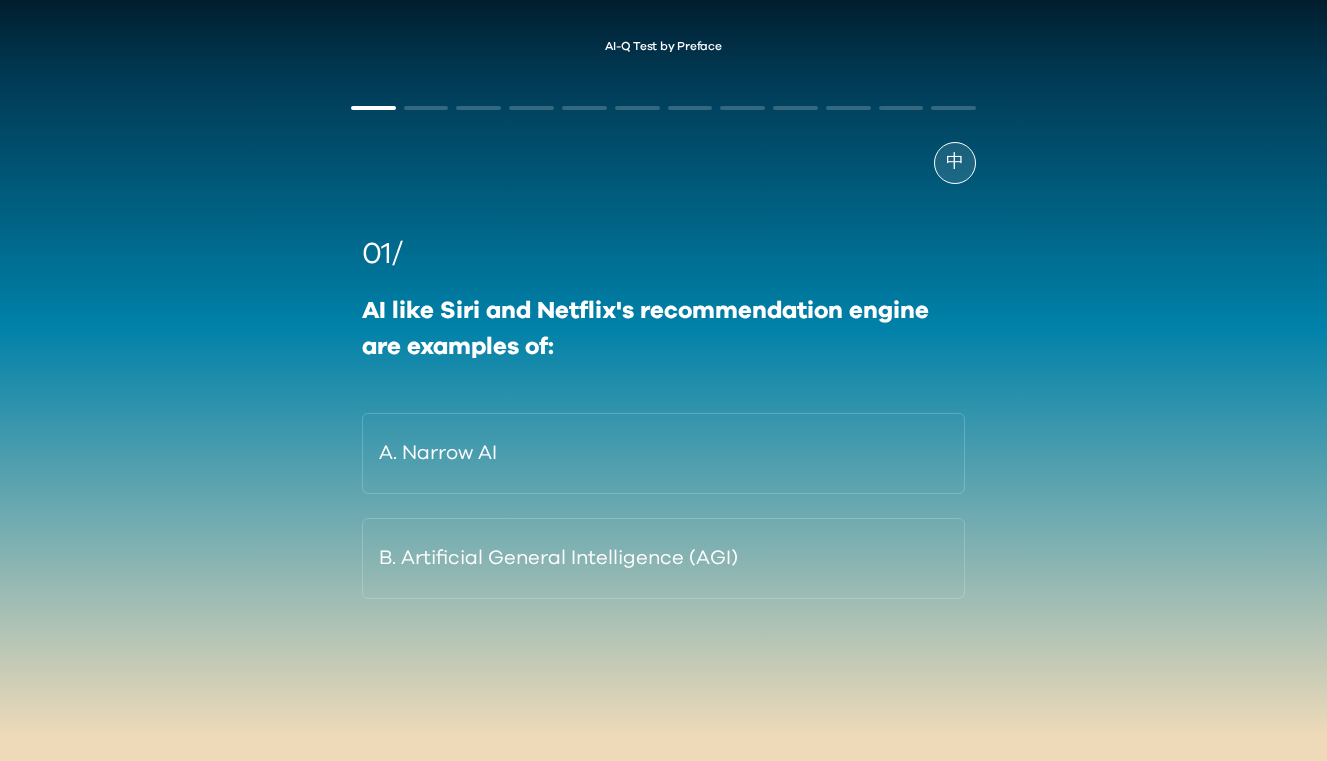 scroll, scrollTop: 0, scrollLeft: 0, axis: both 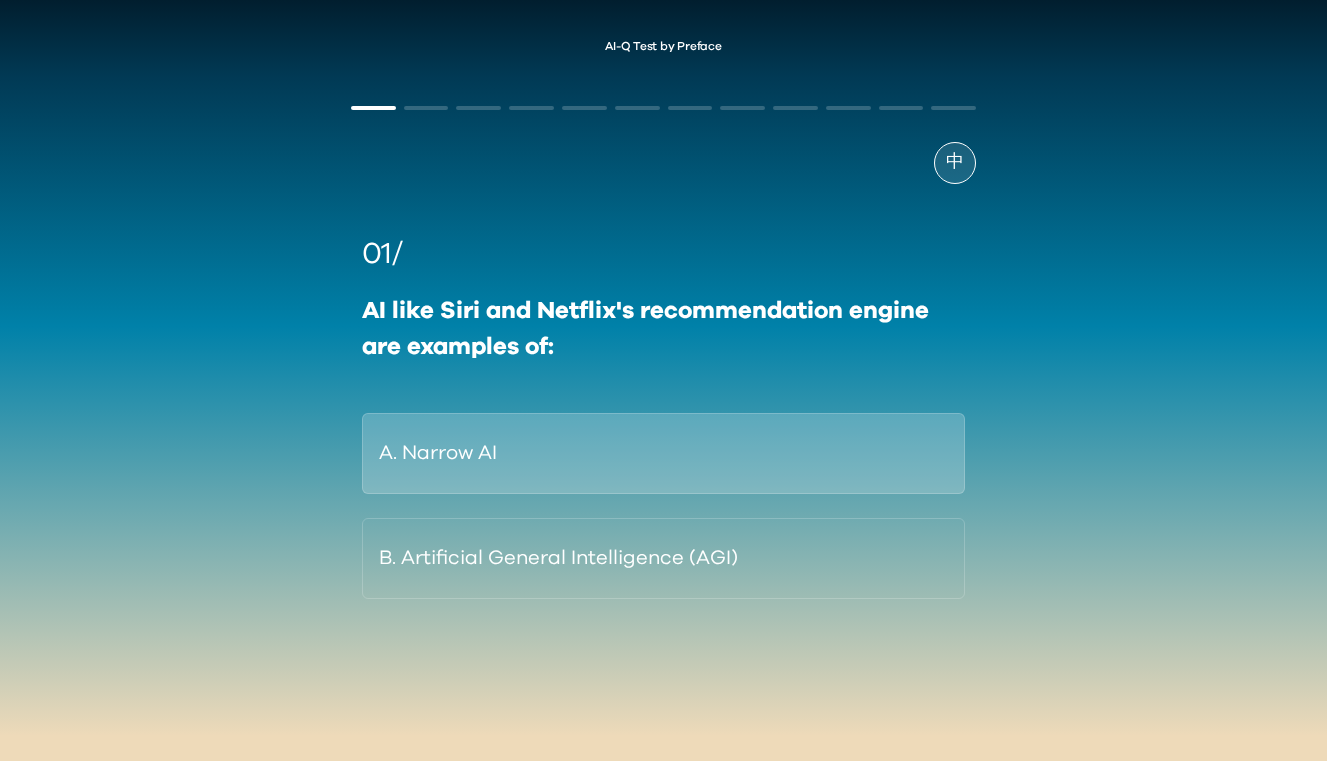 click on "A. Narrow AI" at bounding box center (663, 453) 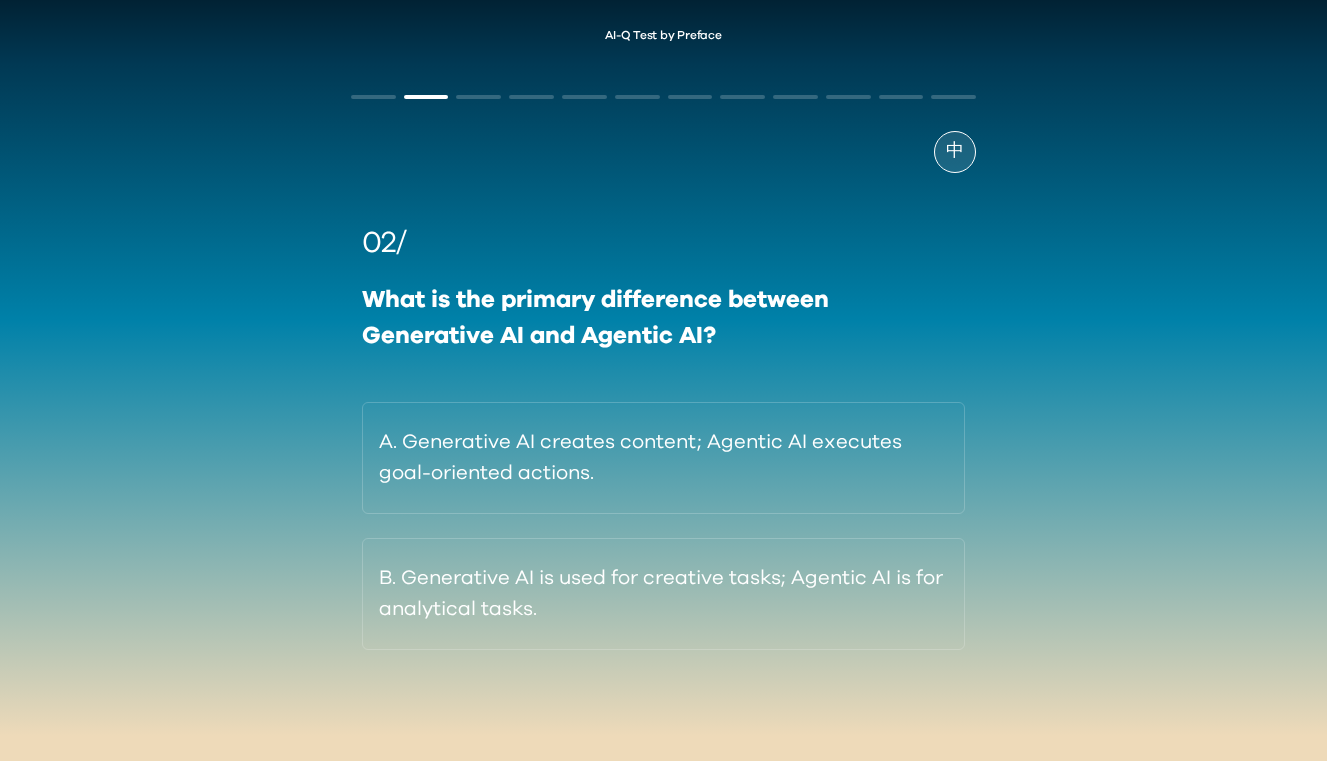 scroll, scrollTop: 13, scrollLeft: 0, axis: vertical 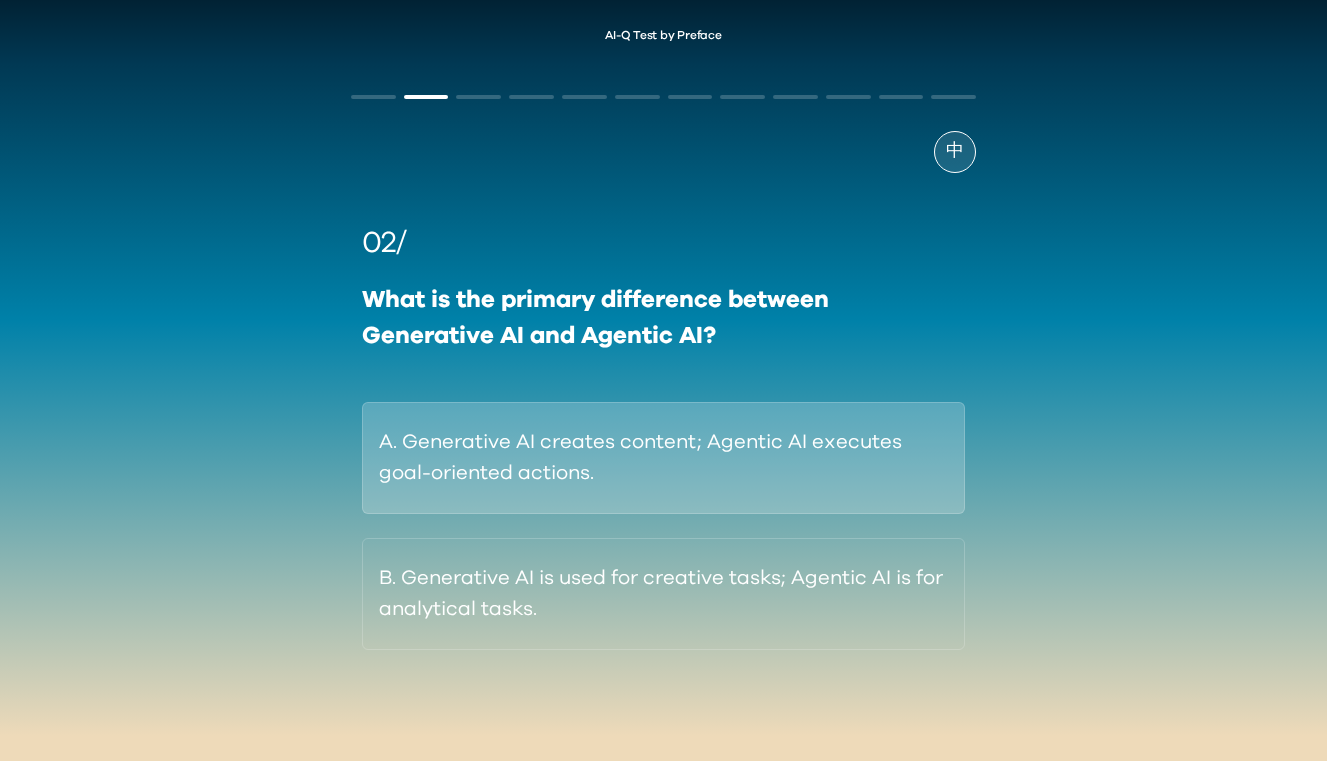 click on "A. Generative AI creates content; Agentic AI executes goal-oriented actions." at bounding box center [663, 458] 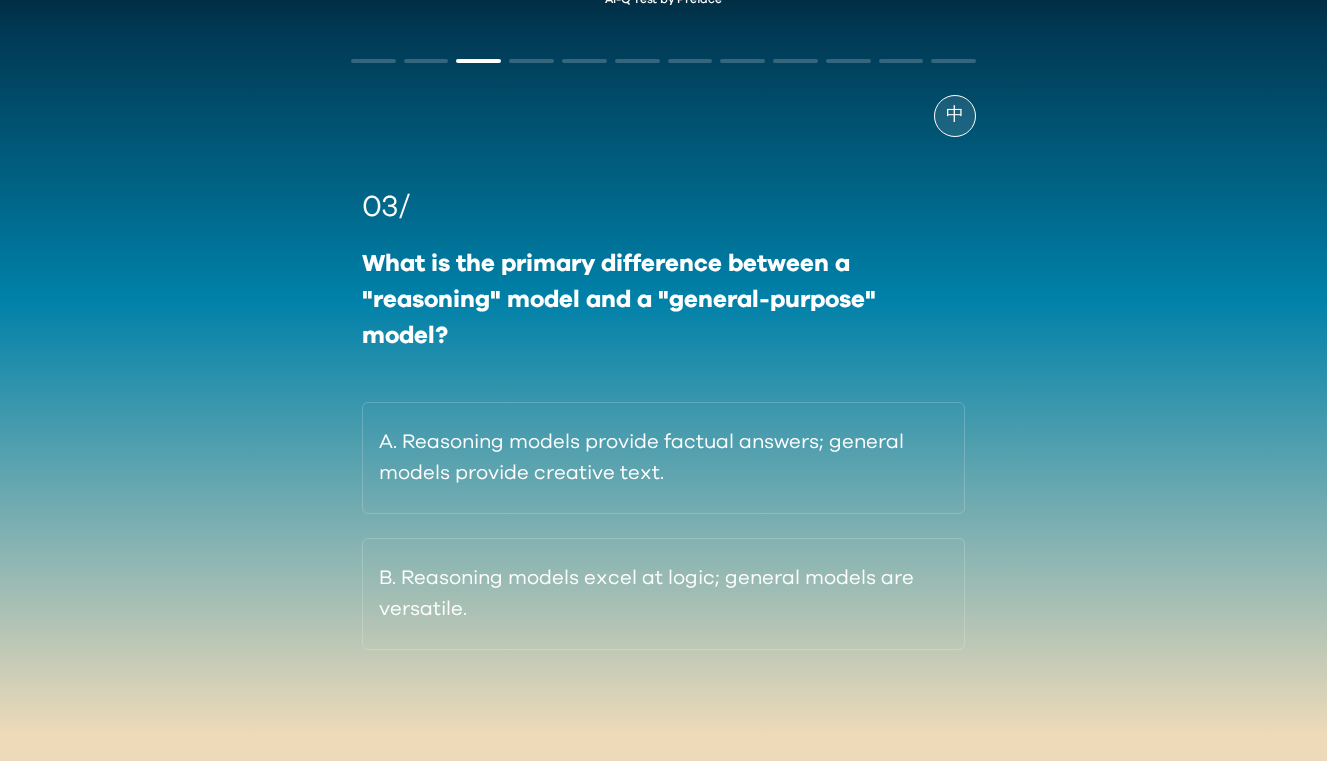 scroll, scrollTop: 49, scrollLeft: 0, axis: vertical 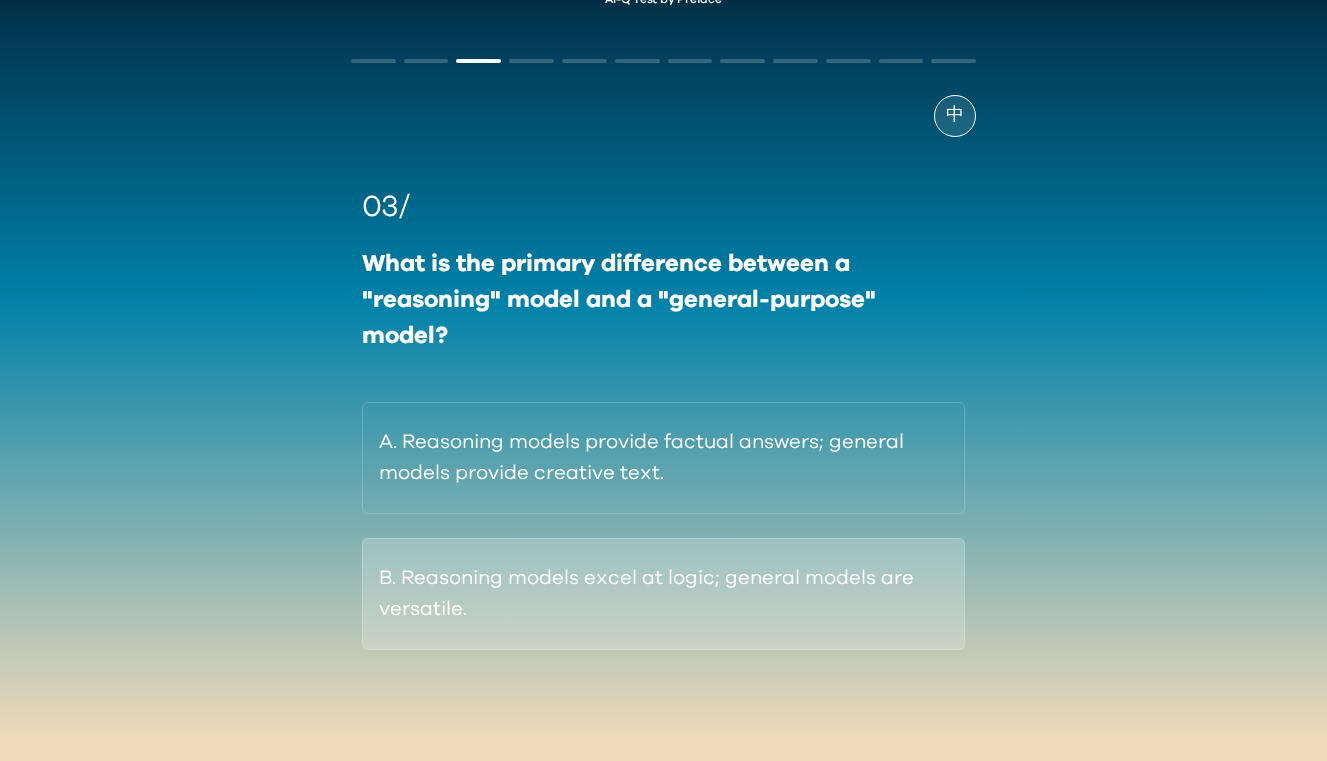 click on "B. Reasoning models excel at logic; general models are versatile." at bounding box center [663, 594] 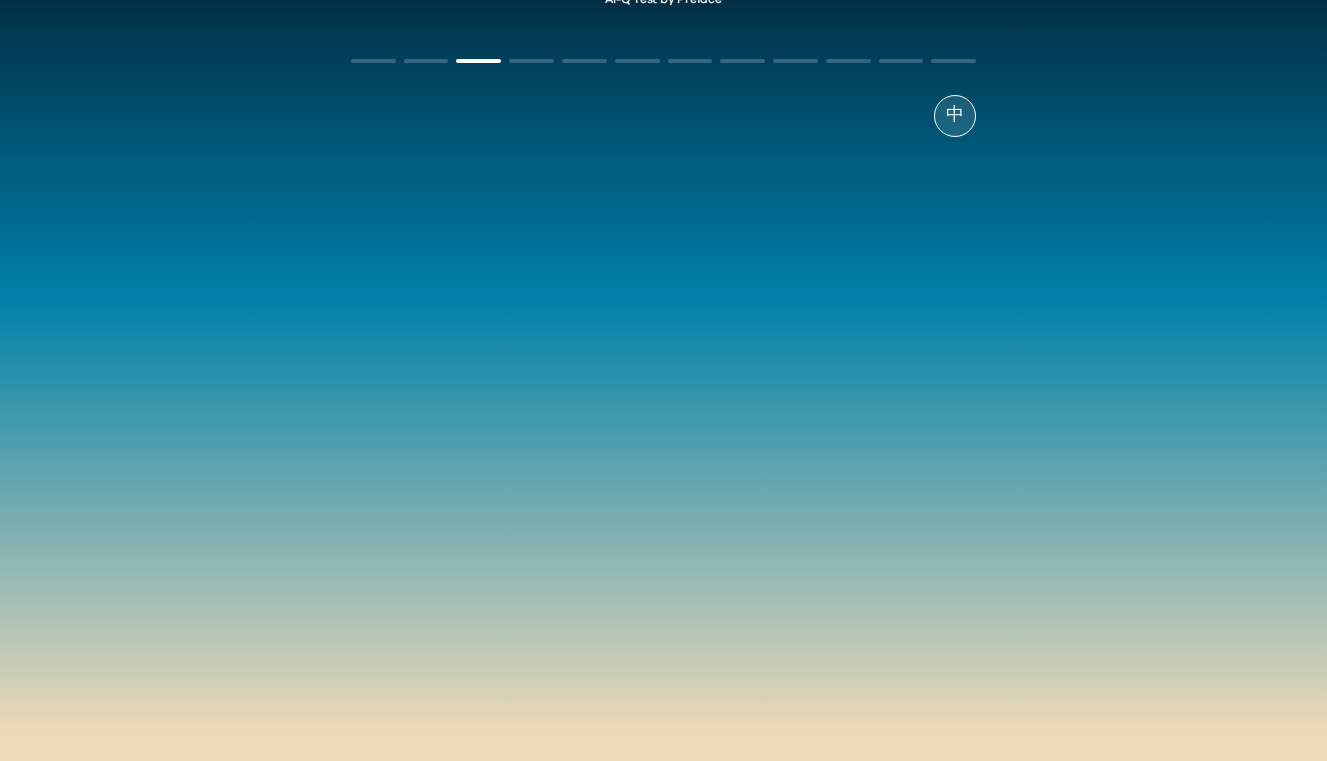 scroll, scrollTop: 0, scrollLeft: 0, axis: both 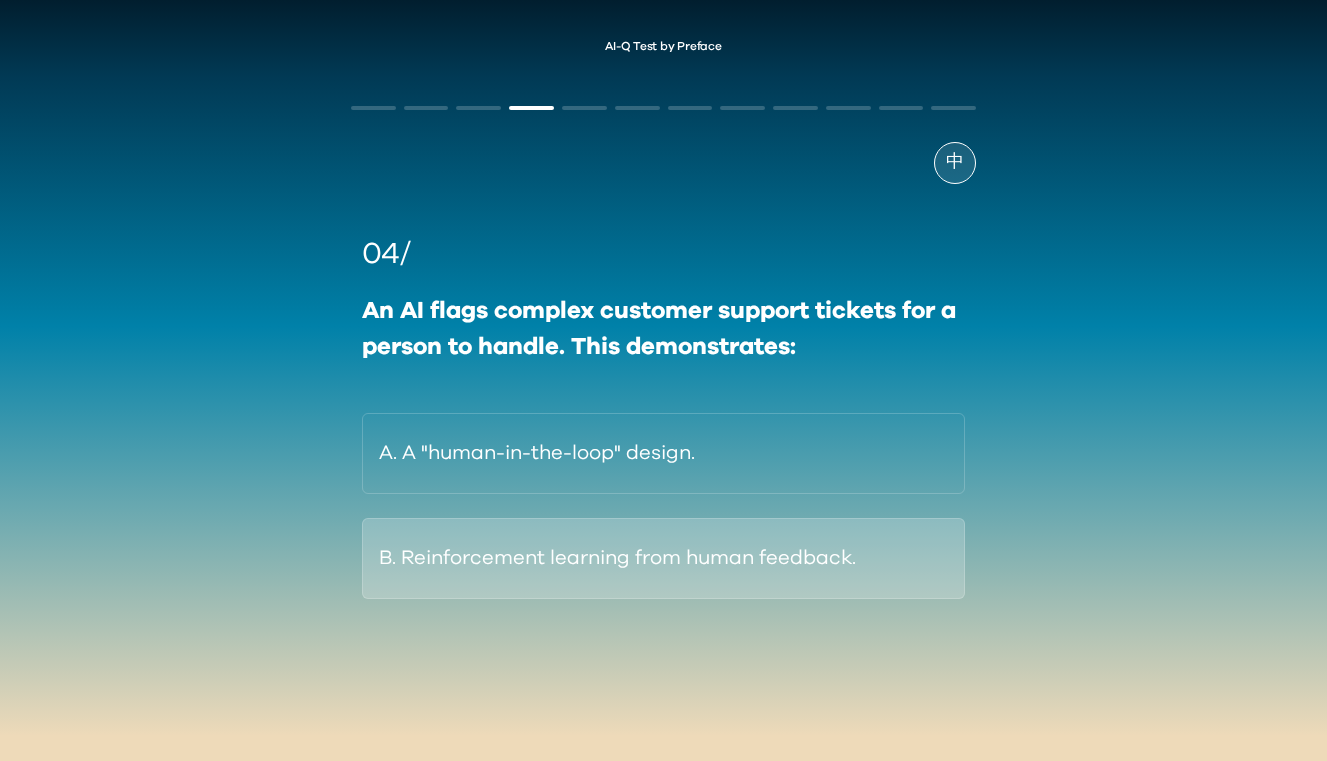 click on "B. Reinforcement learning from human feedback." at bounding box center [663, 558] 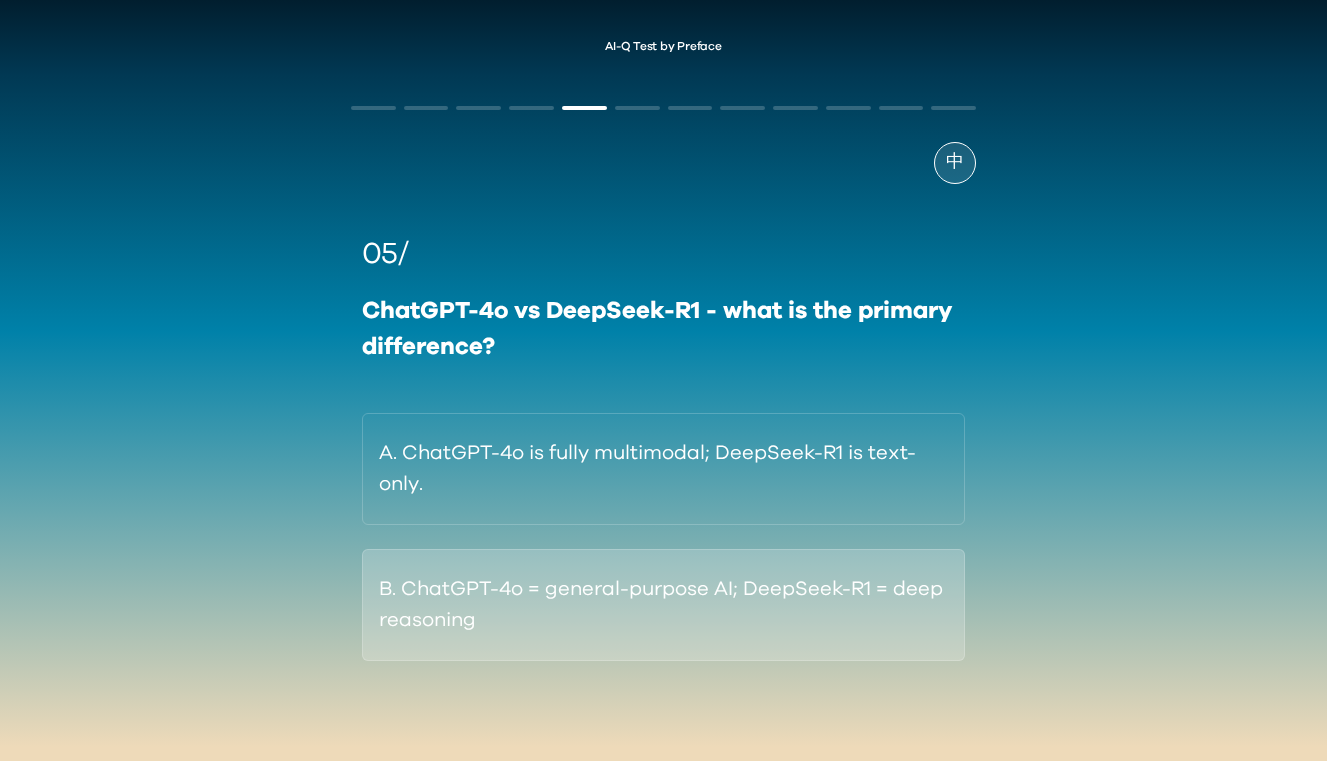 click on "B. ChatGPT-4o = general-purpose AI; DeepSeek-R1 = deep reasoning" at bounding box center [663, 605] 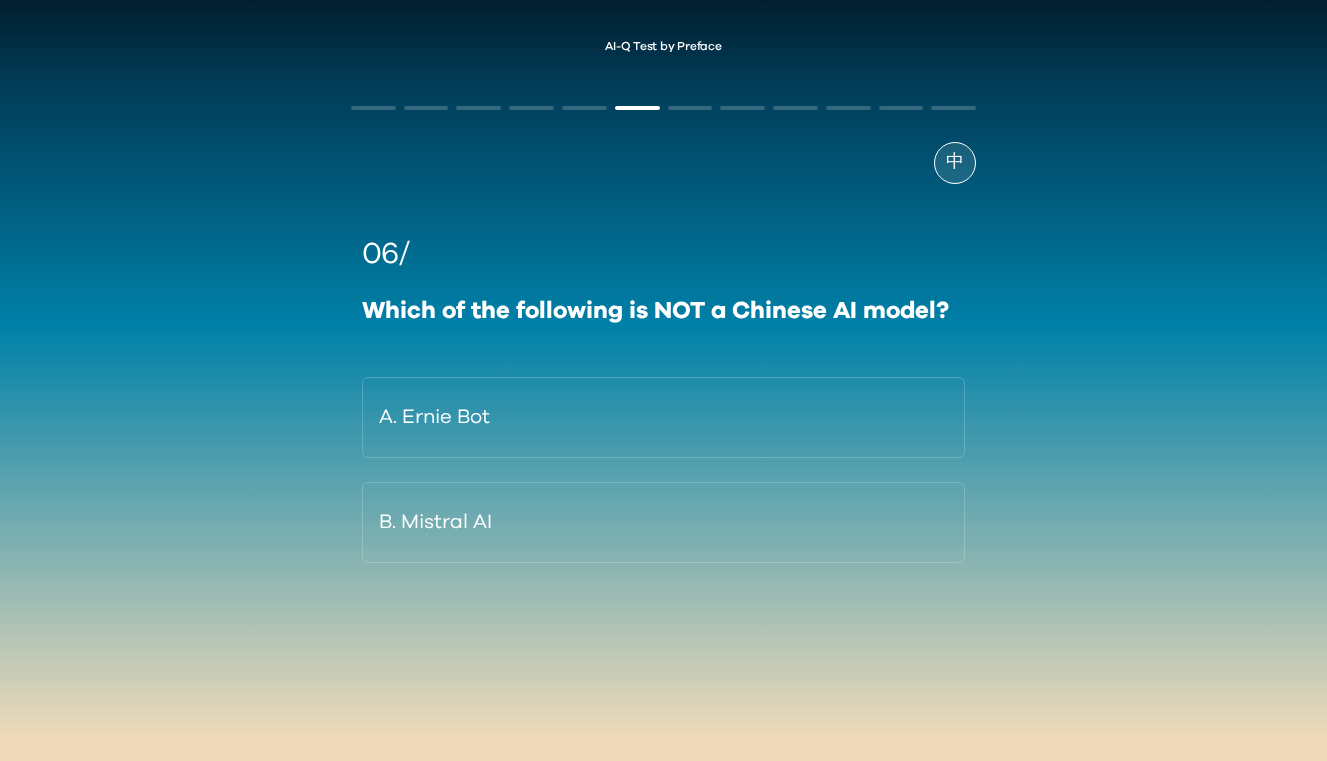 drag, startPoint x: 708, startPoint y: 438, endPoint x: 657, endPoint y: 618, distance: 187.08554 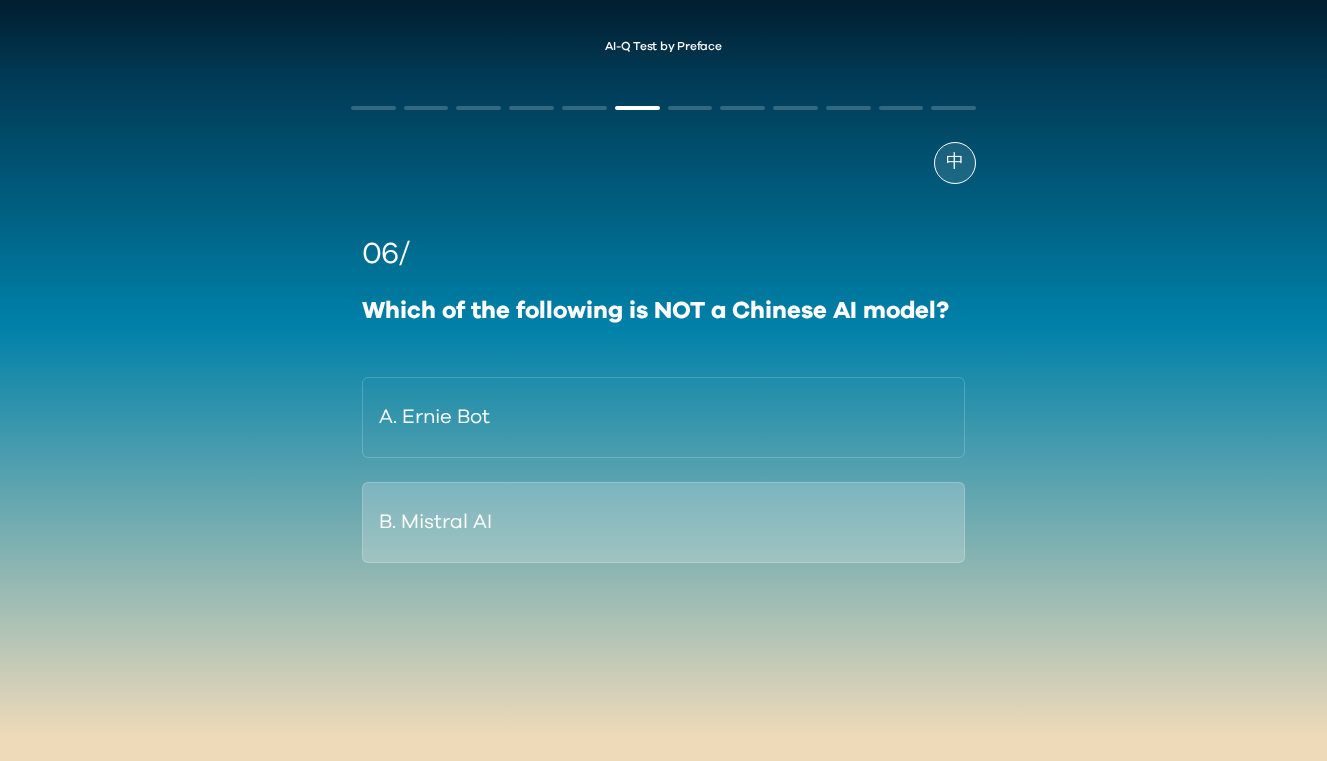 click on "B. Mistral AI" at bounding box center (663, 522) 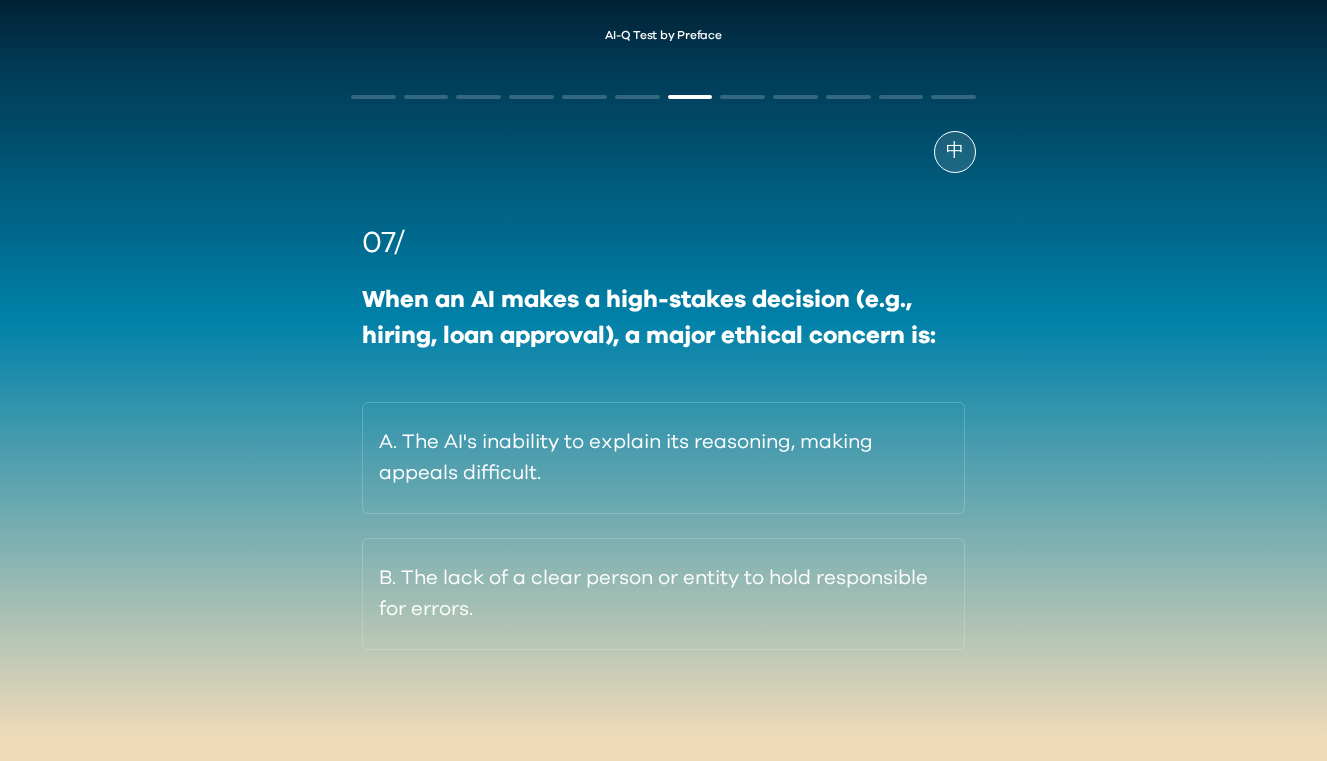 scroll, scrollTop: 13, scrollLeft: 0, axis: vertical 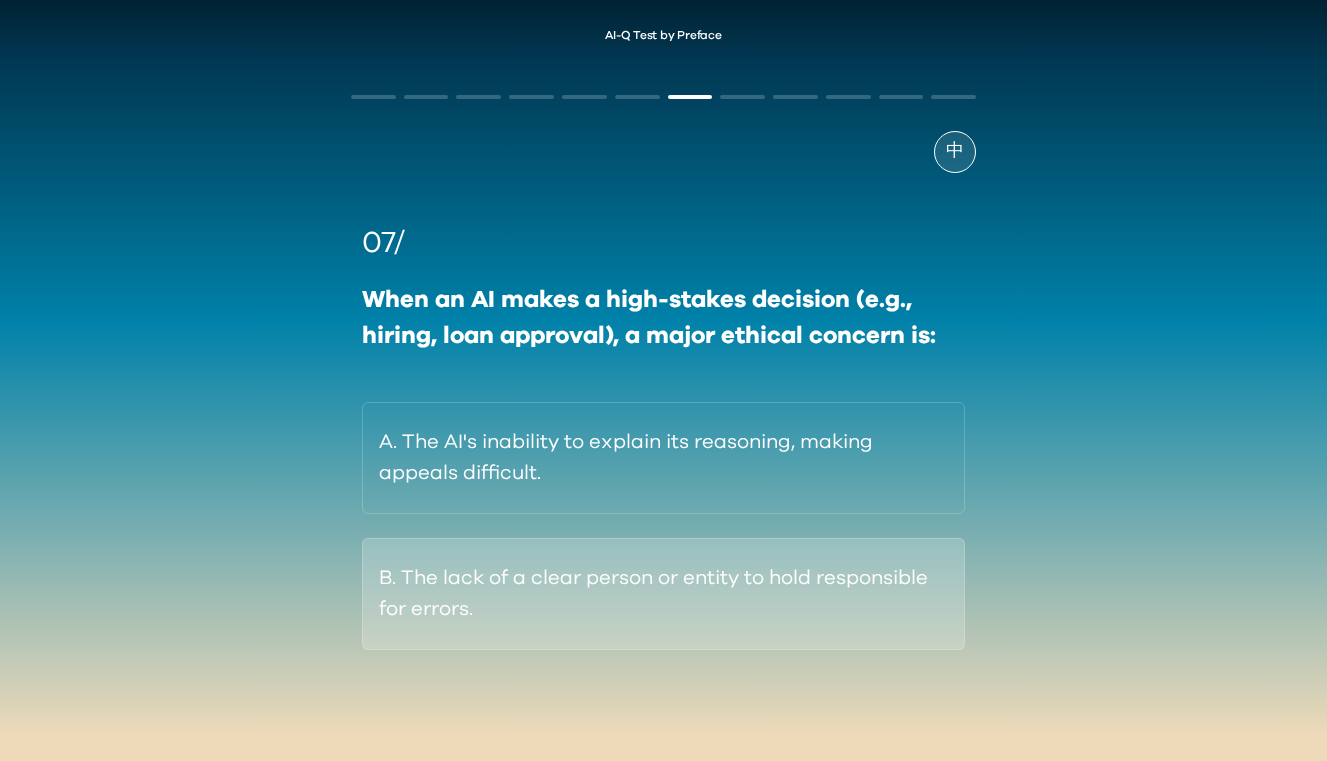 click on "B. The lack of a clear person or entity to hold responsible for errors." at bounding box center [663, 594] 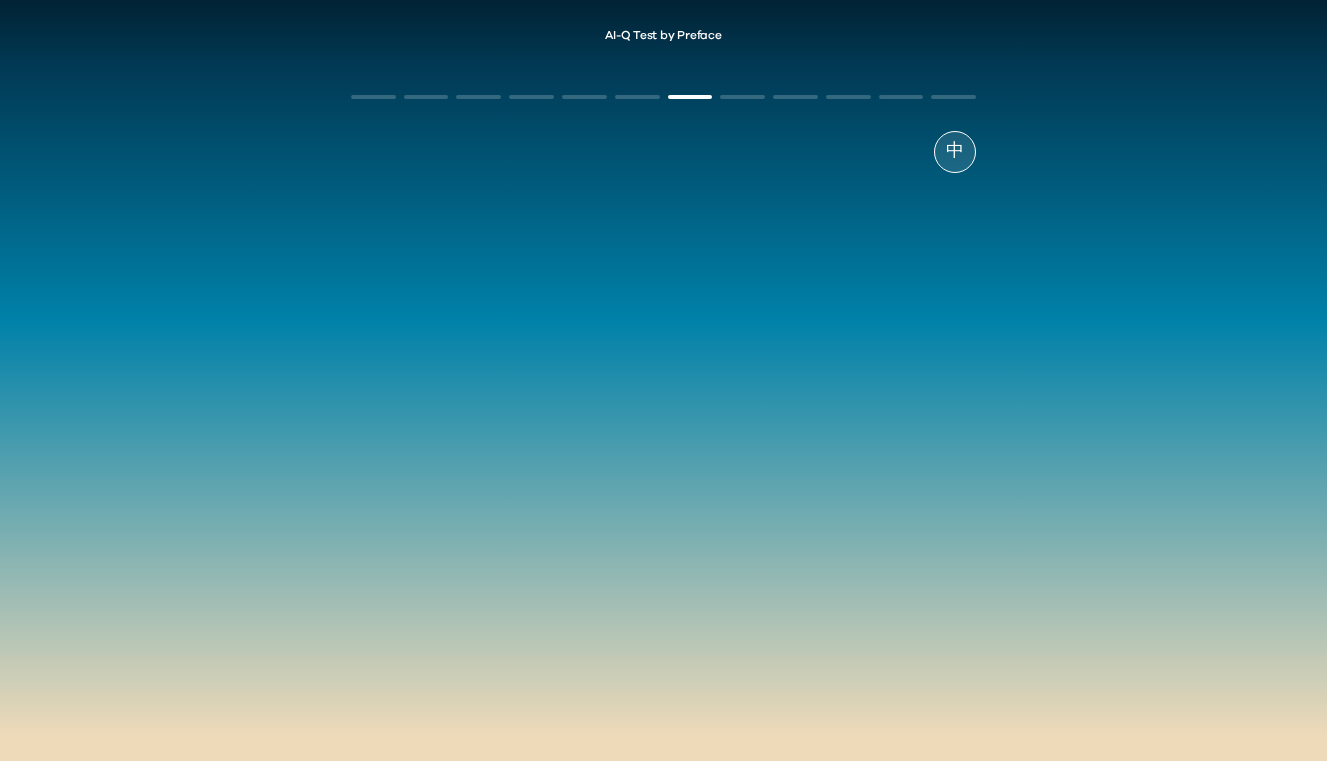 scroll, scrollTop: 0, scrollLeft: 0, axis: both 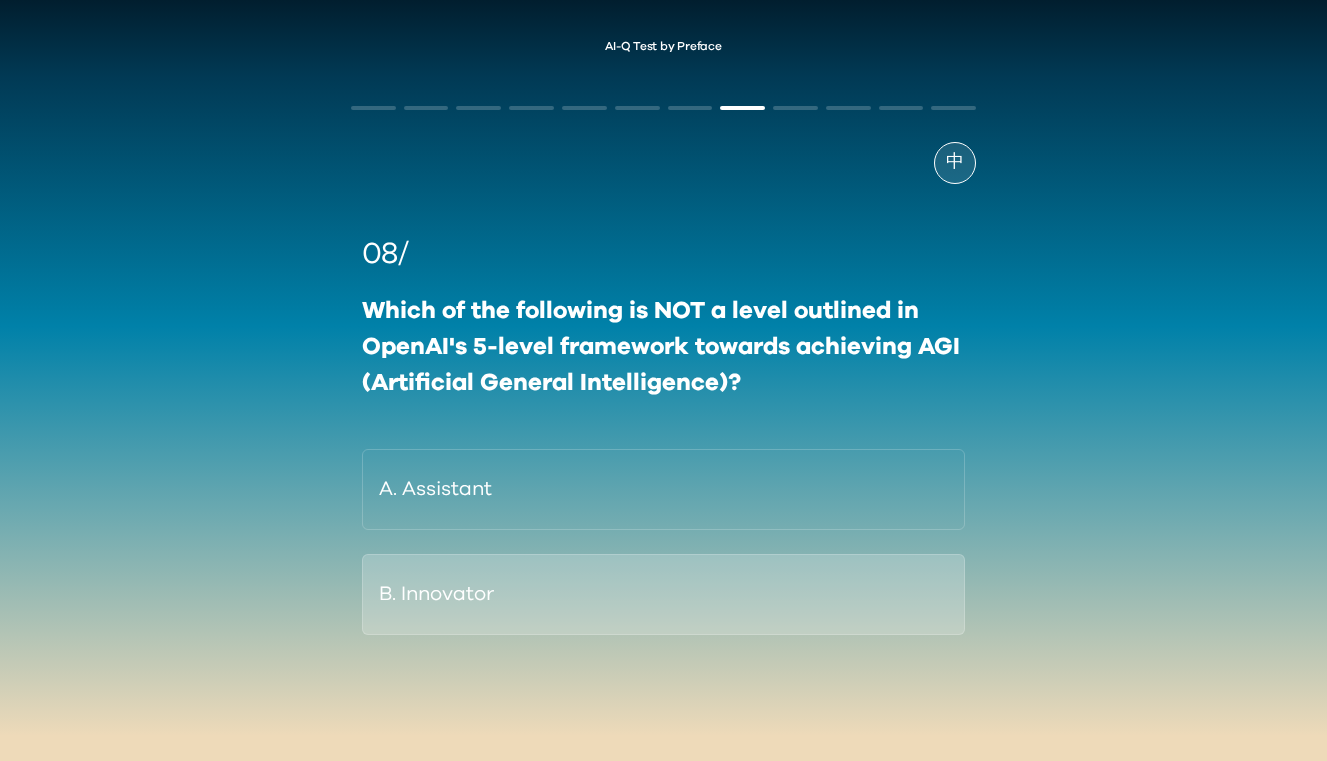 click on "B. Innovator" at bounding box center [663, 594] 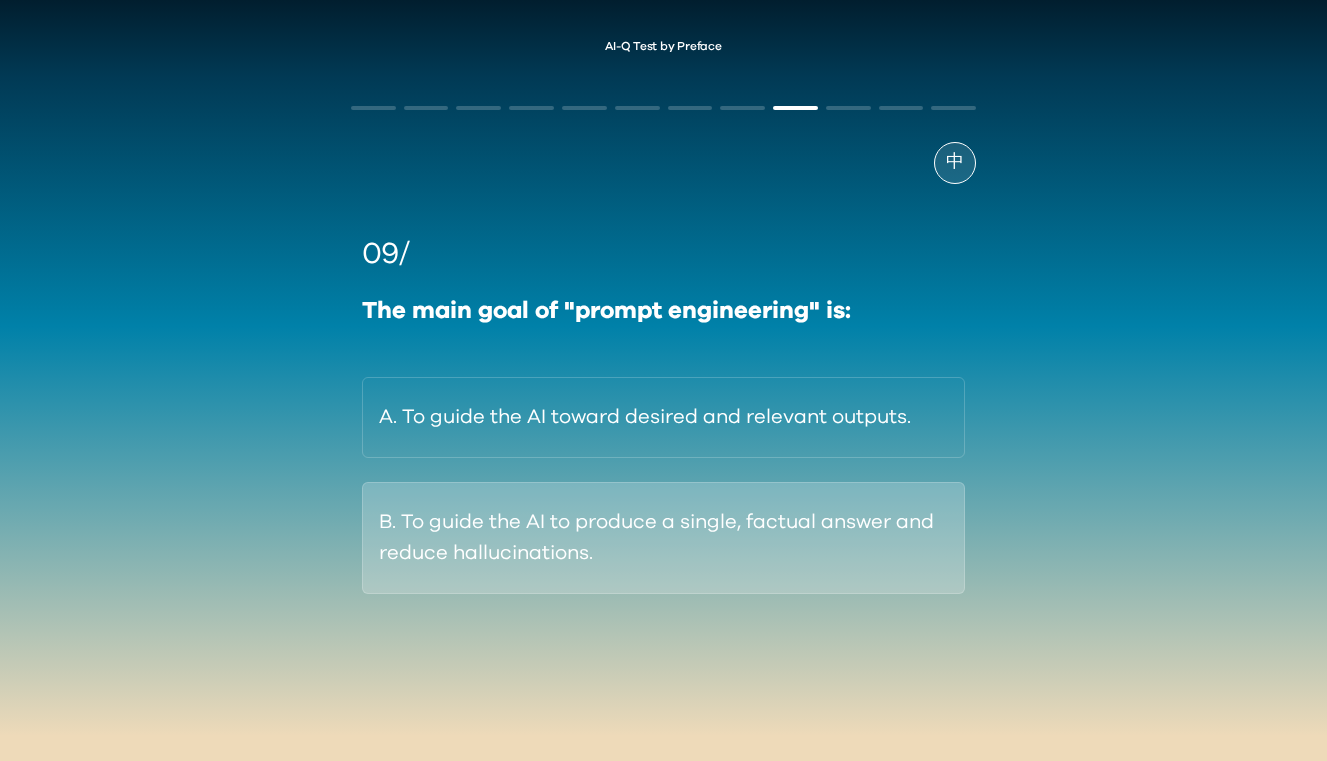click on "B. To guide the AI to produce a single, factual answer and reduce hallucinations." at bounding box center [663, 538] 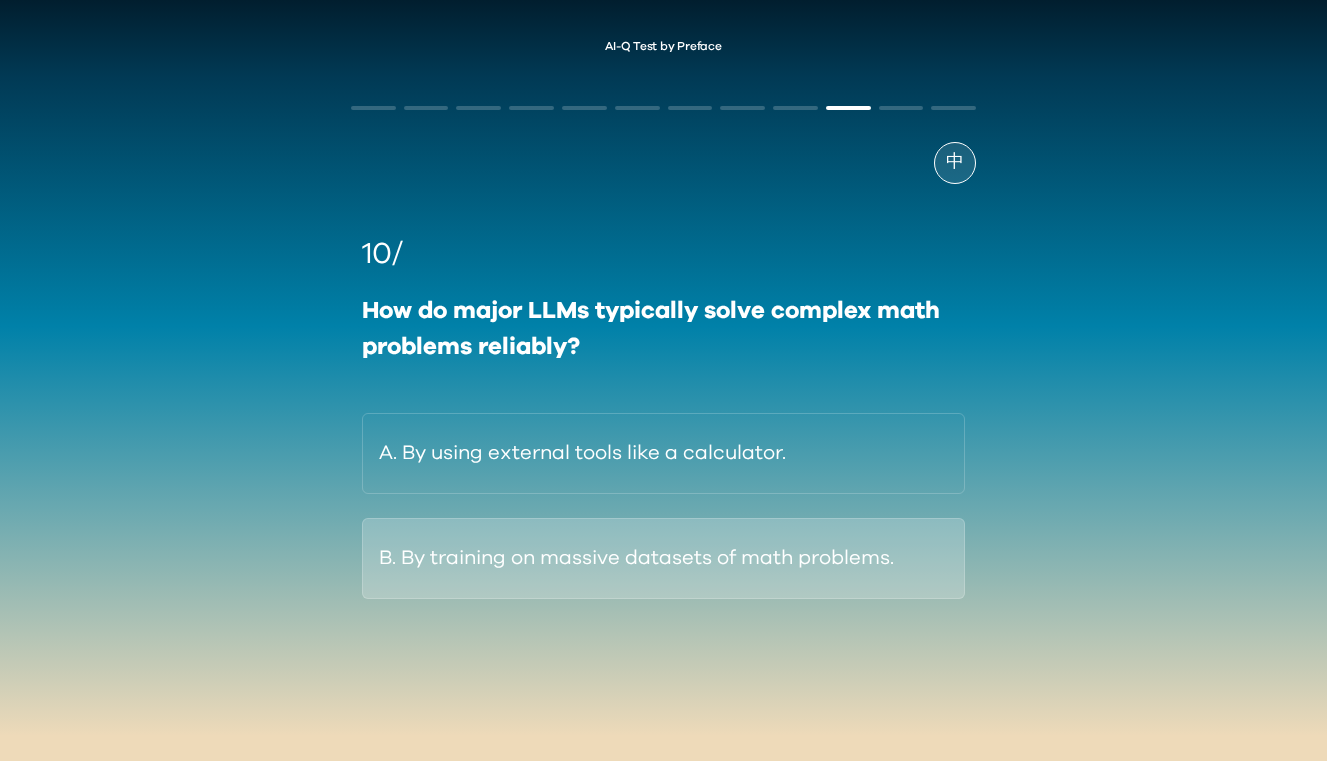 click on "B. By training on massive datasets of math problems." at bounding box center (663, 558) 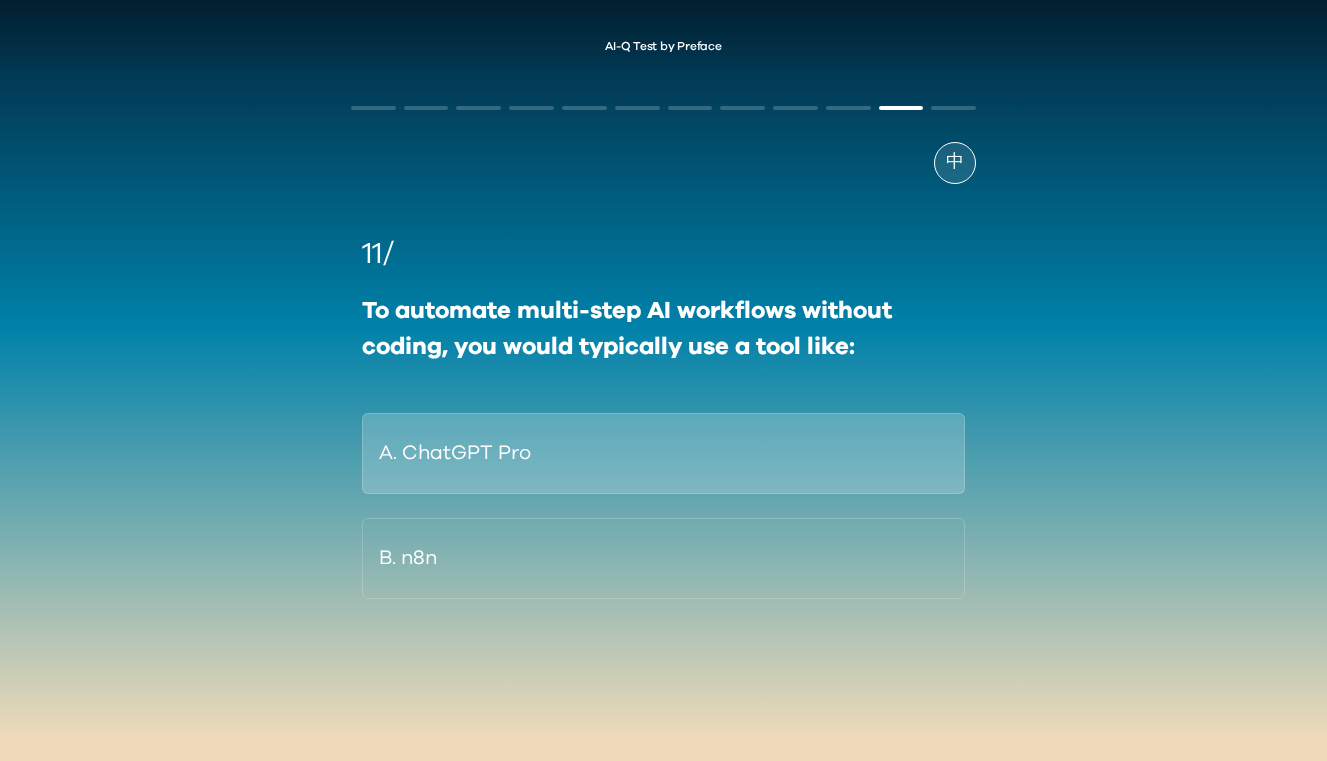 click on "A. ChatGPT Pro" at bounding box center [663, 453] 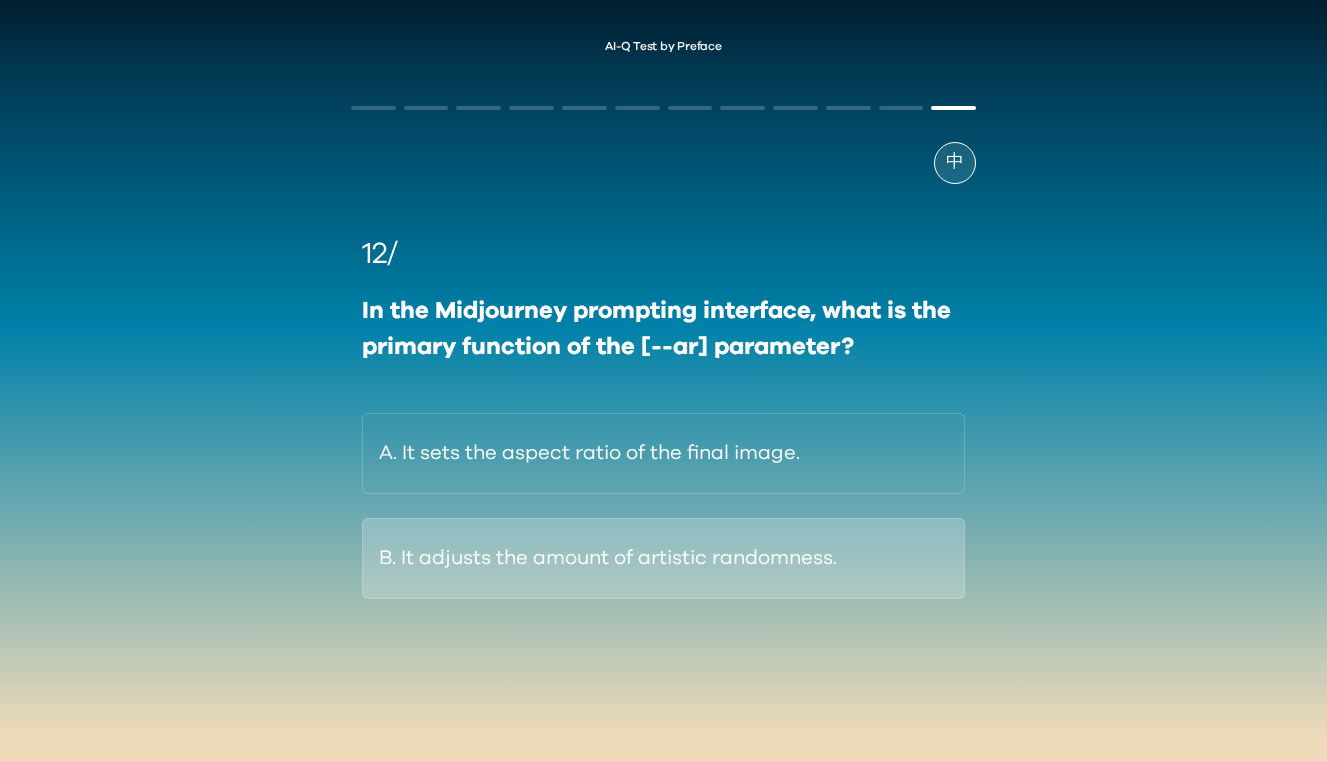 click on "B. It adjusts the amount of artistic randomness." at bounding box center (663, 558) 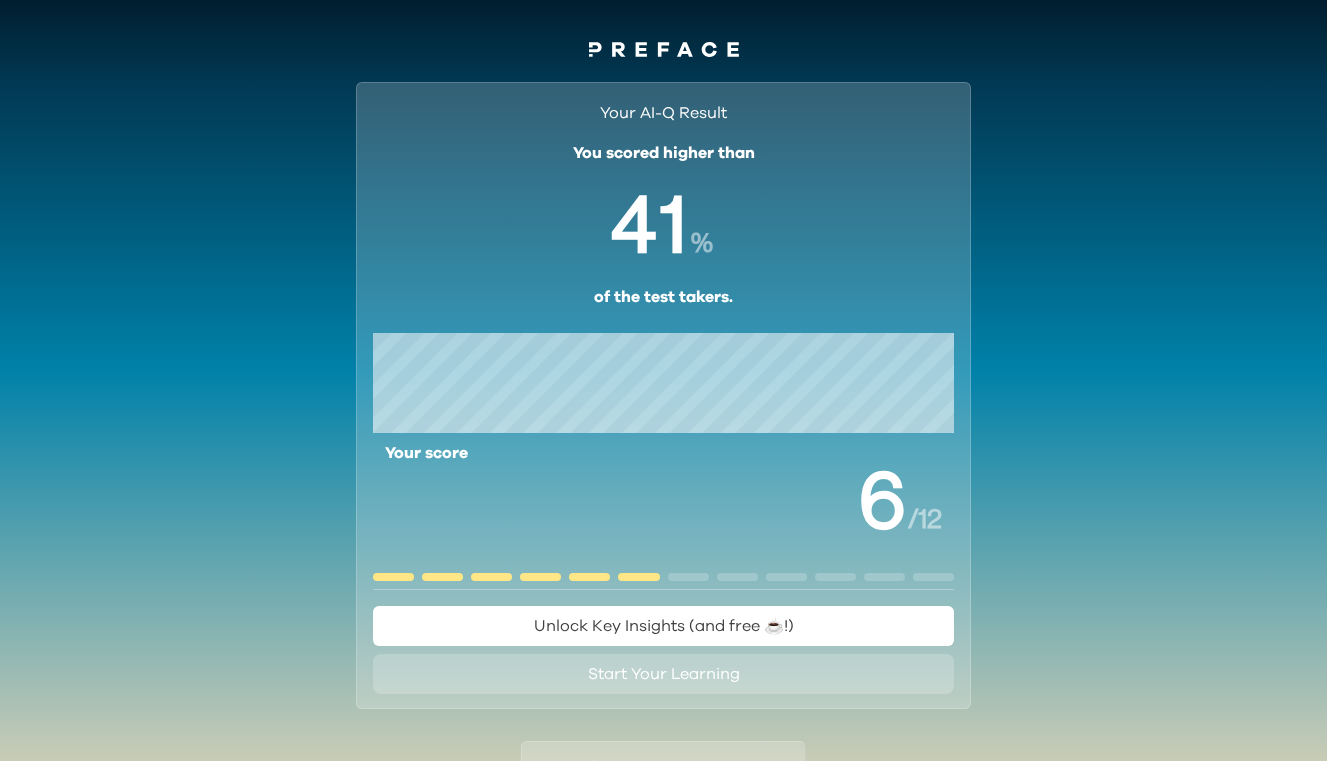 click on "Unlock Key Insights (and free ☕️!)" at bounding box center [664, 626] 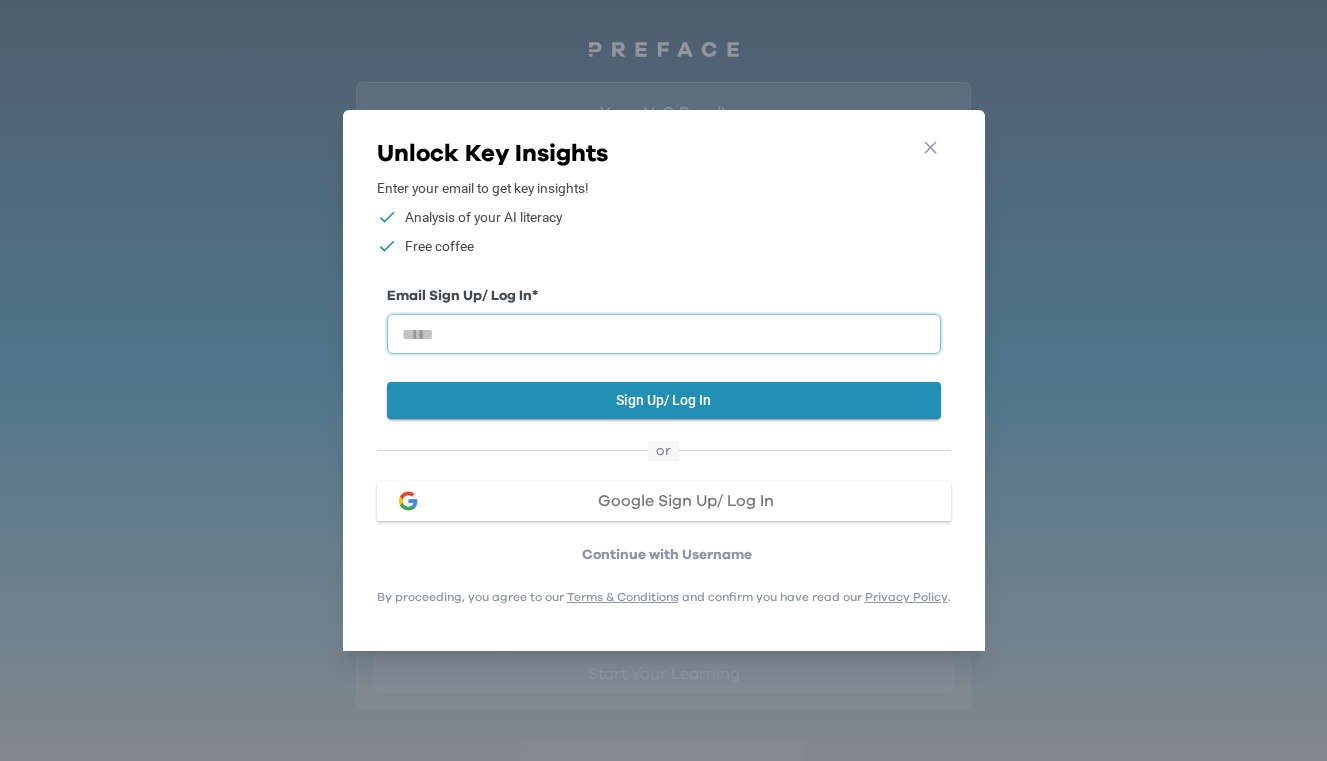 click at bounding box center [664, 334] 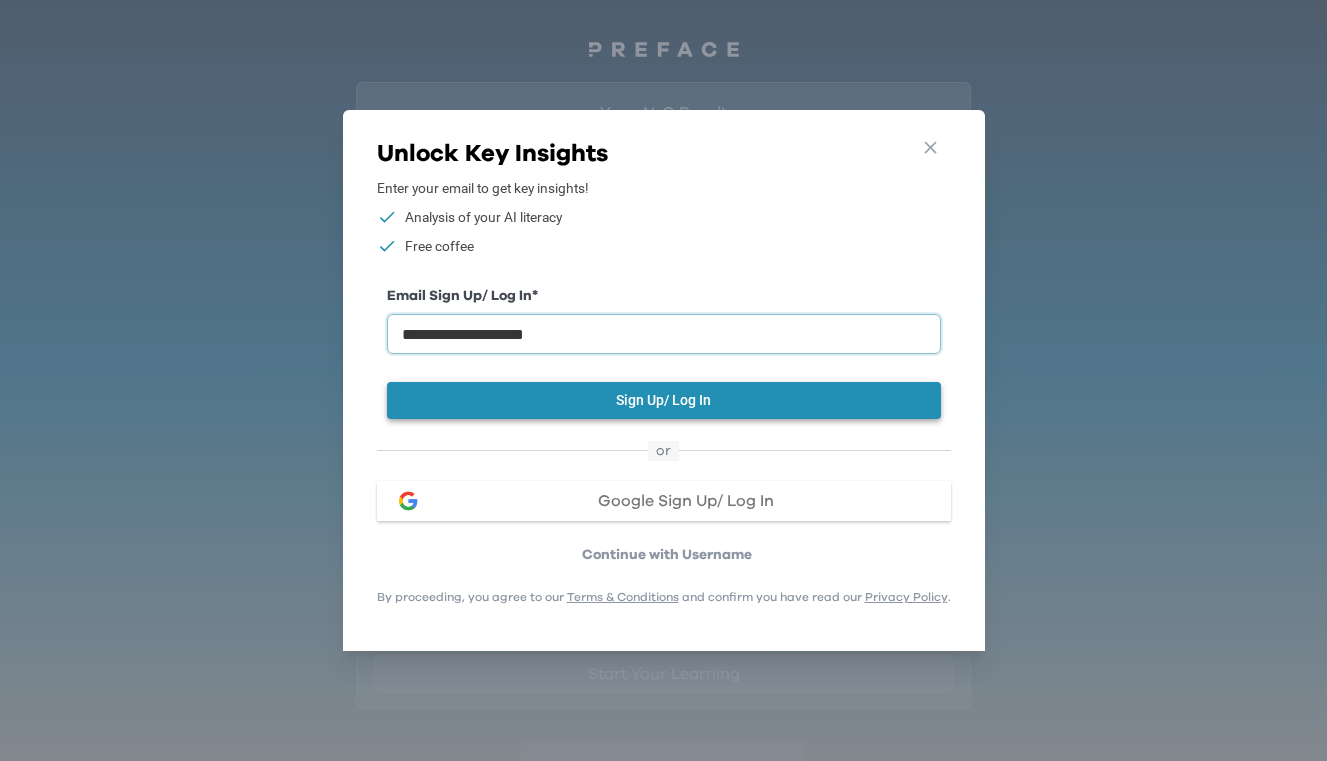 type on "**********" 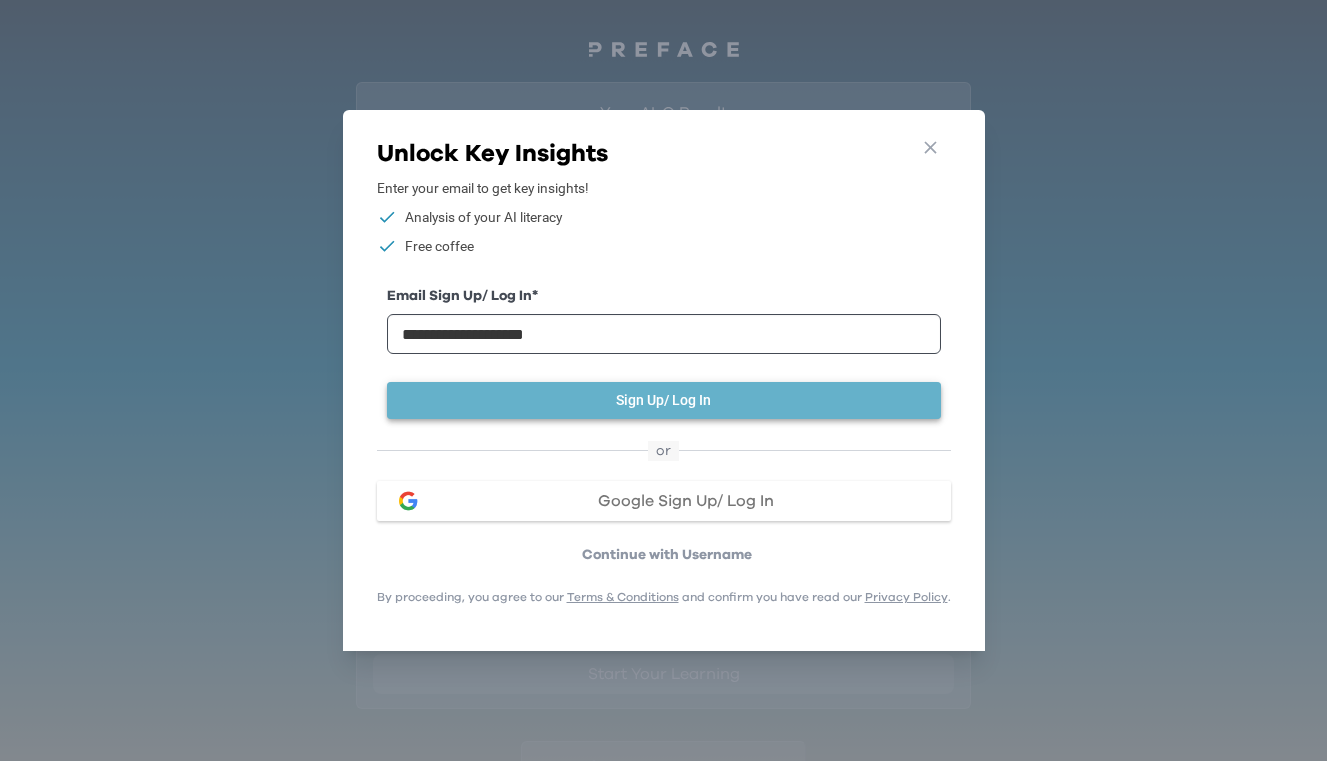 click on "Sign Up/ Log In" at bounding box center (664, 400) 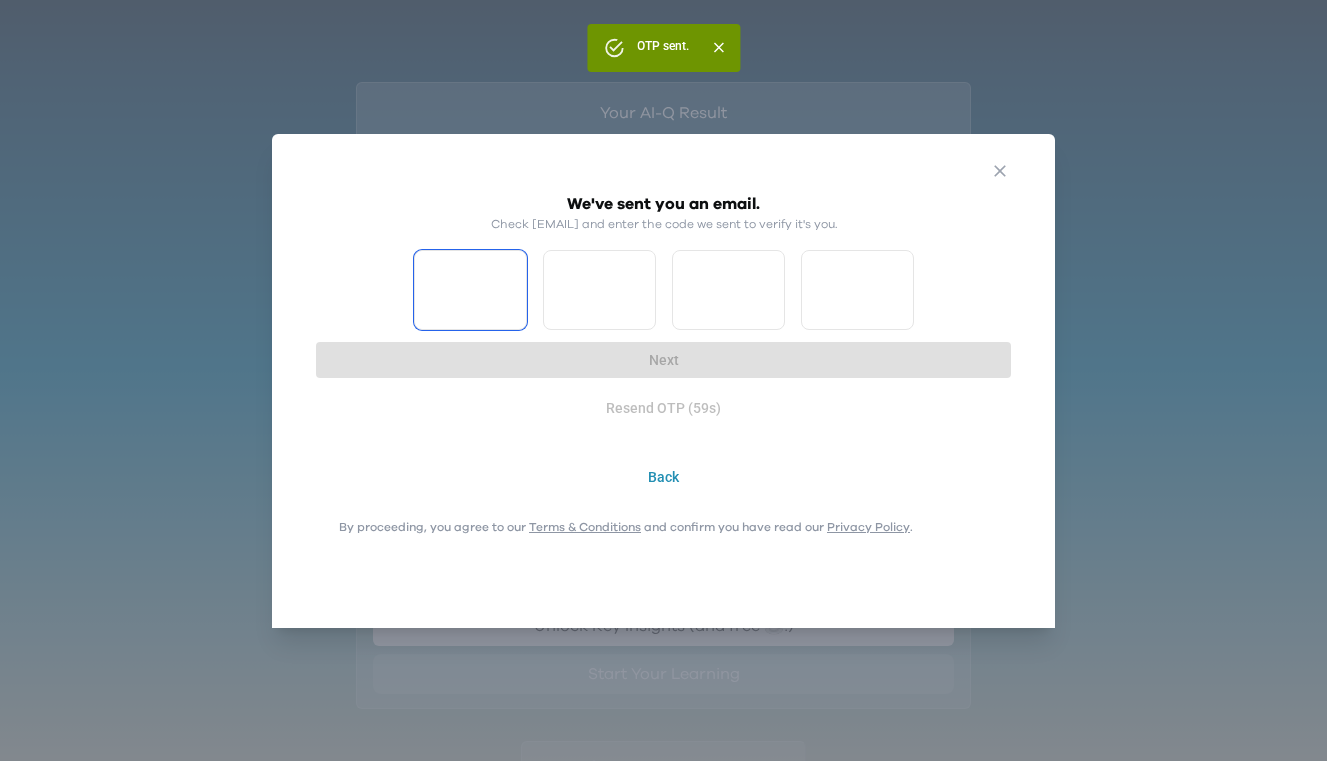 click at bounding box center [470, 290] 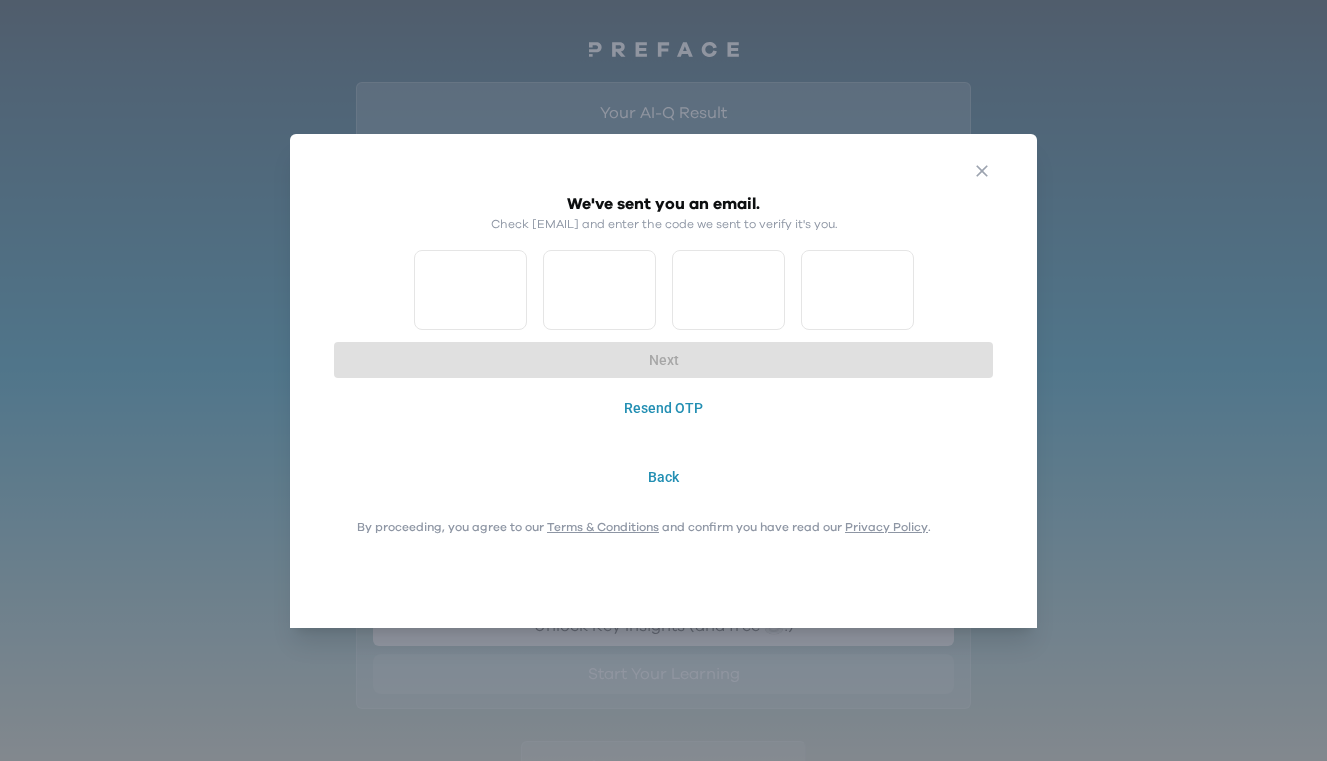 click on "Back" at bounding box center (663, 477) 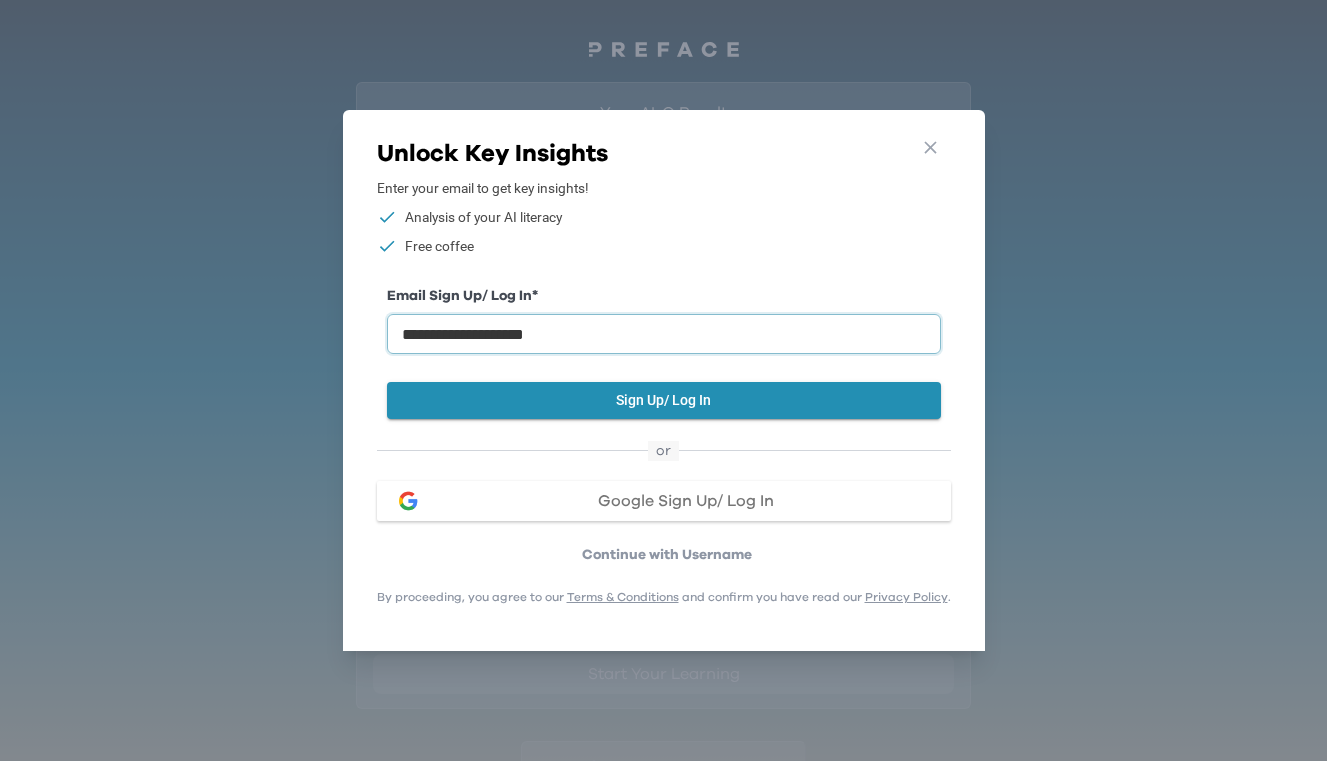 click on "**********" at bounding box center (664, 334) 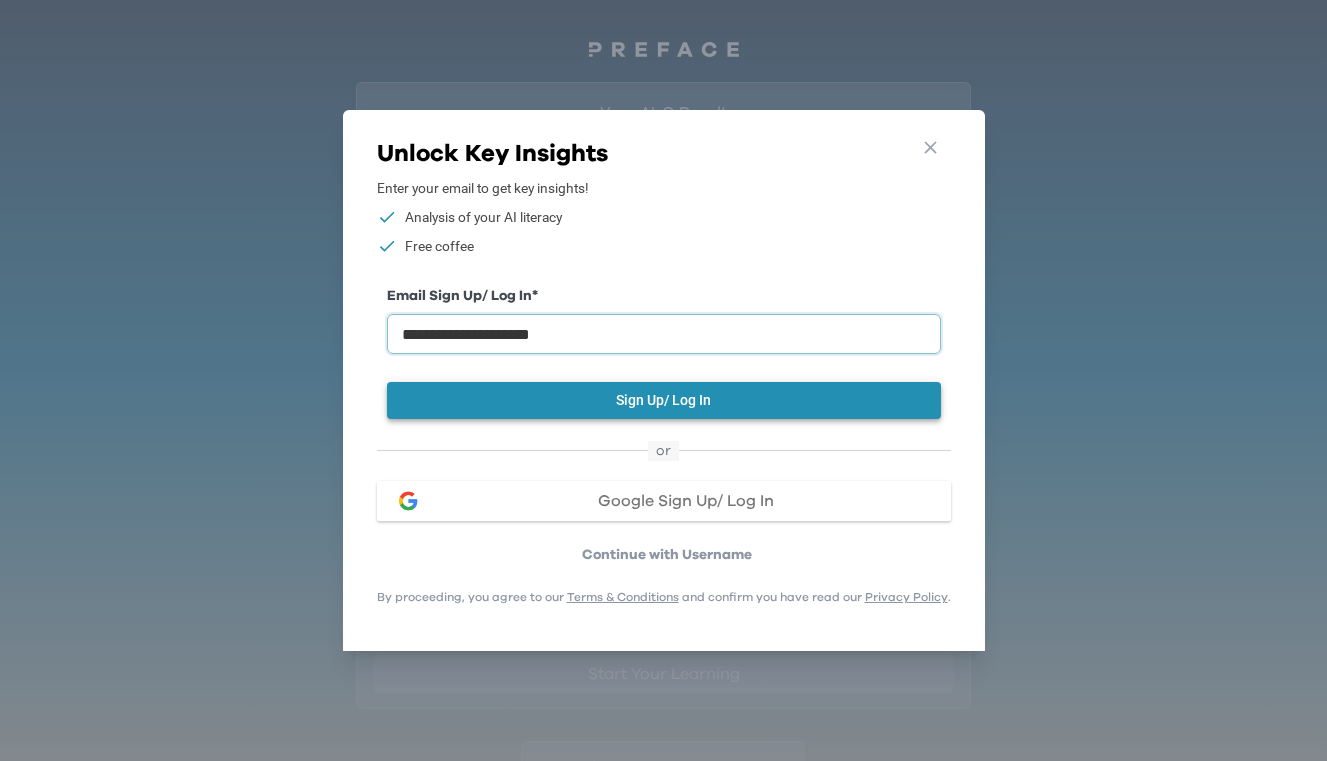 type on "**********" 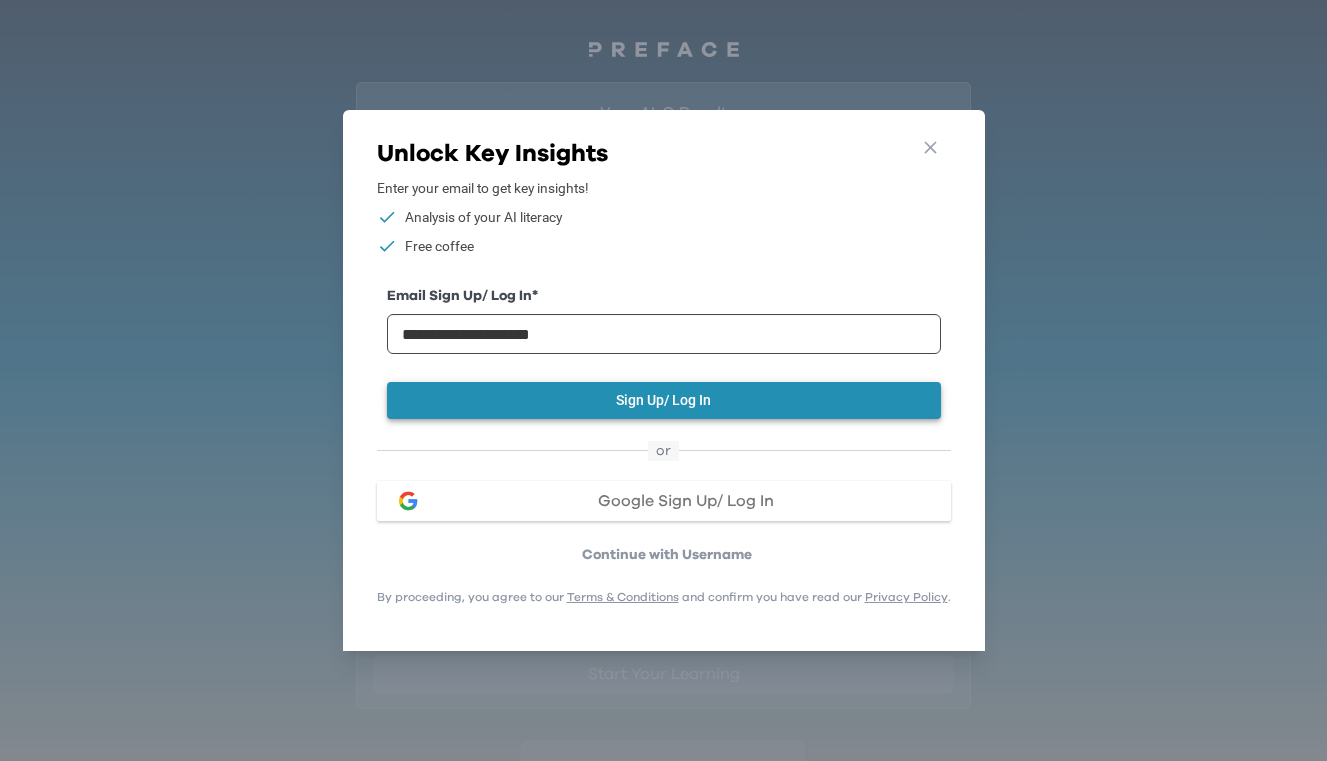 click on "Sign Up/ Log In" at bounding box center [664, 400] 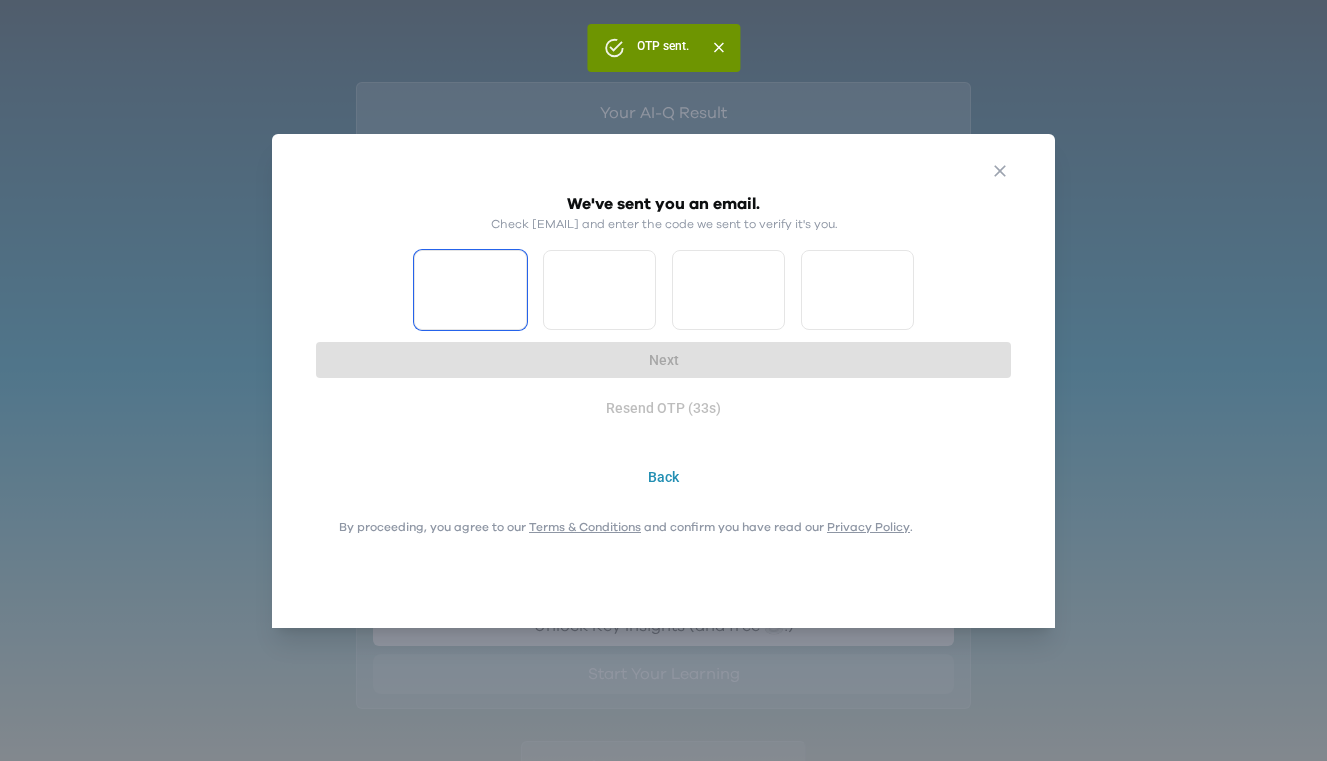 click at bounding box center [470, 290] 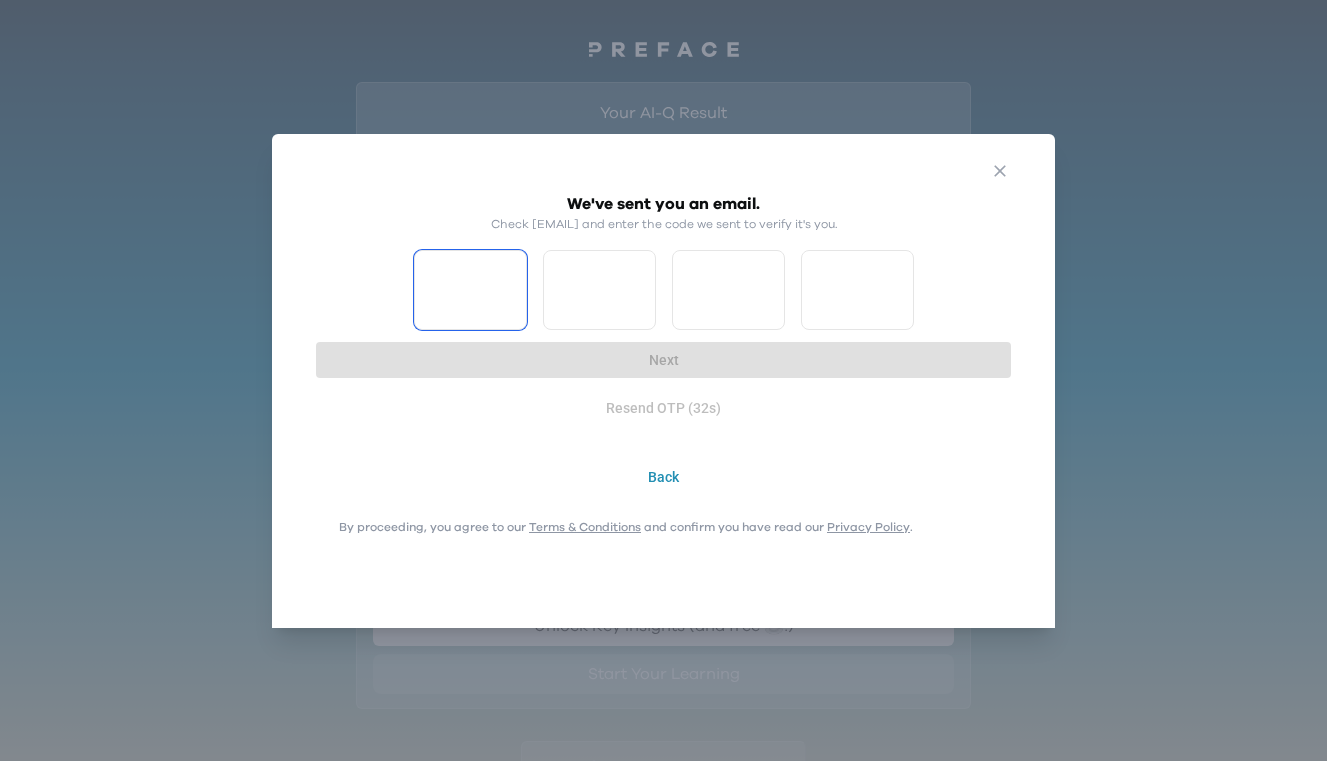 type on "*" 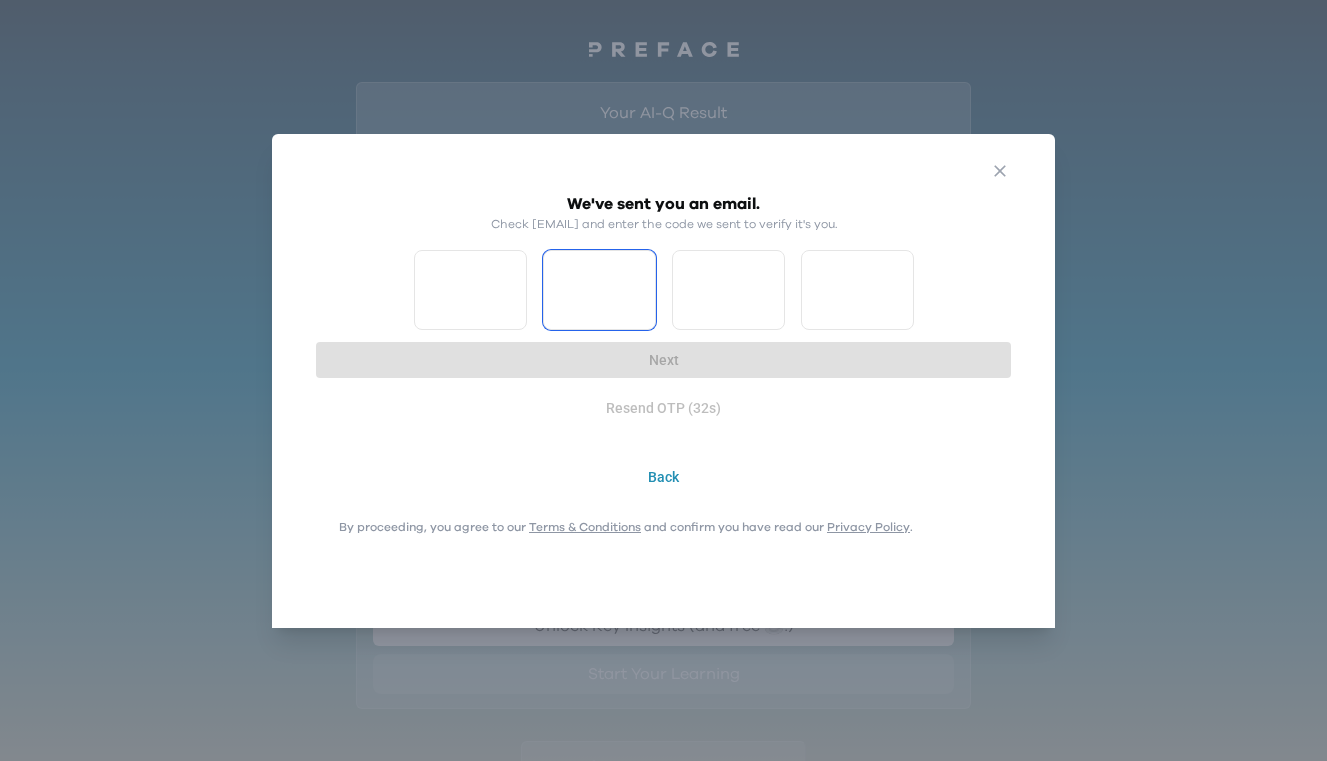type on "*" 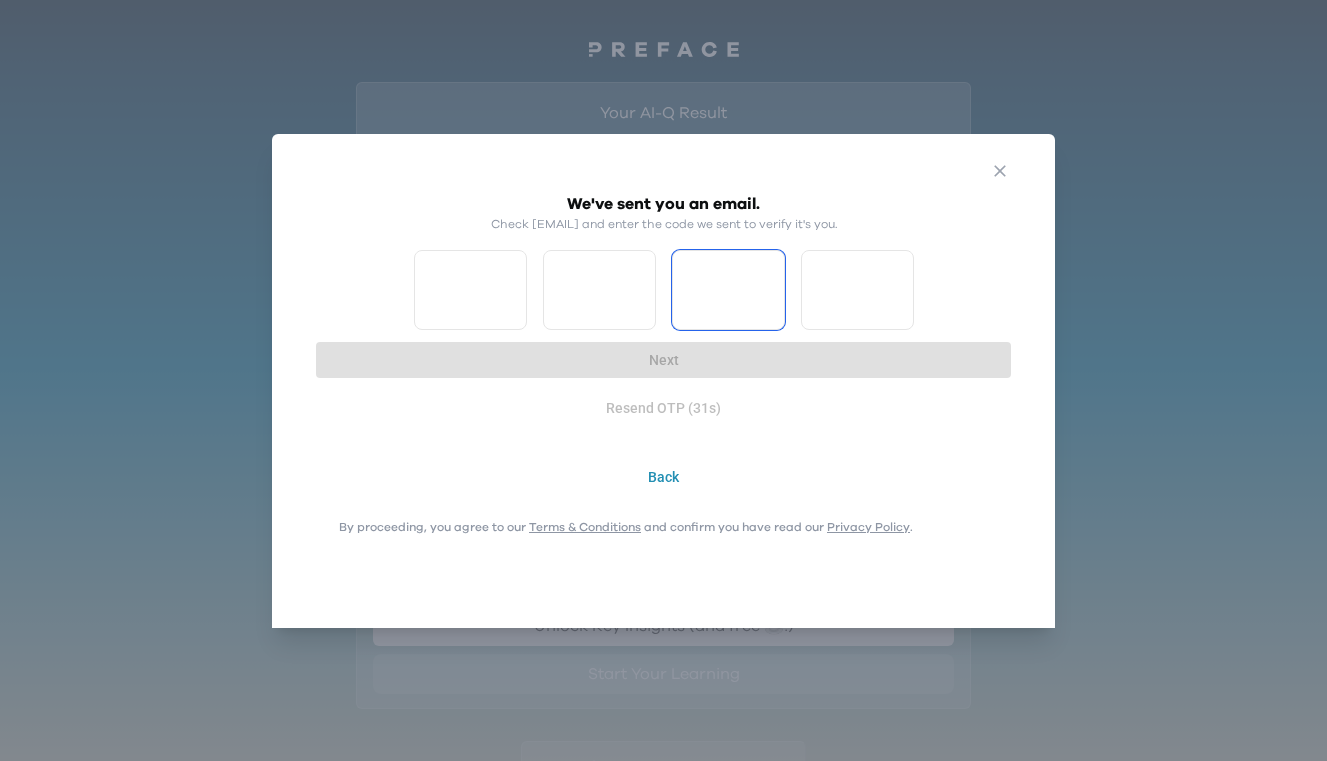type on "*" 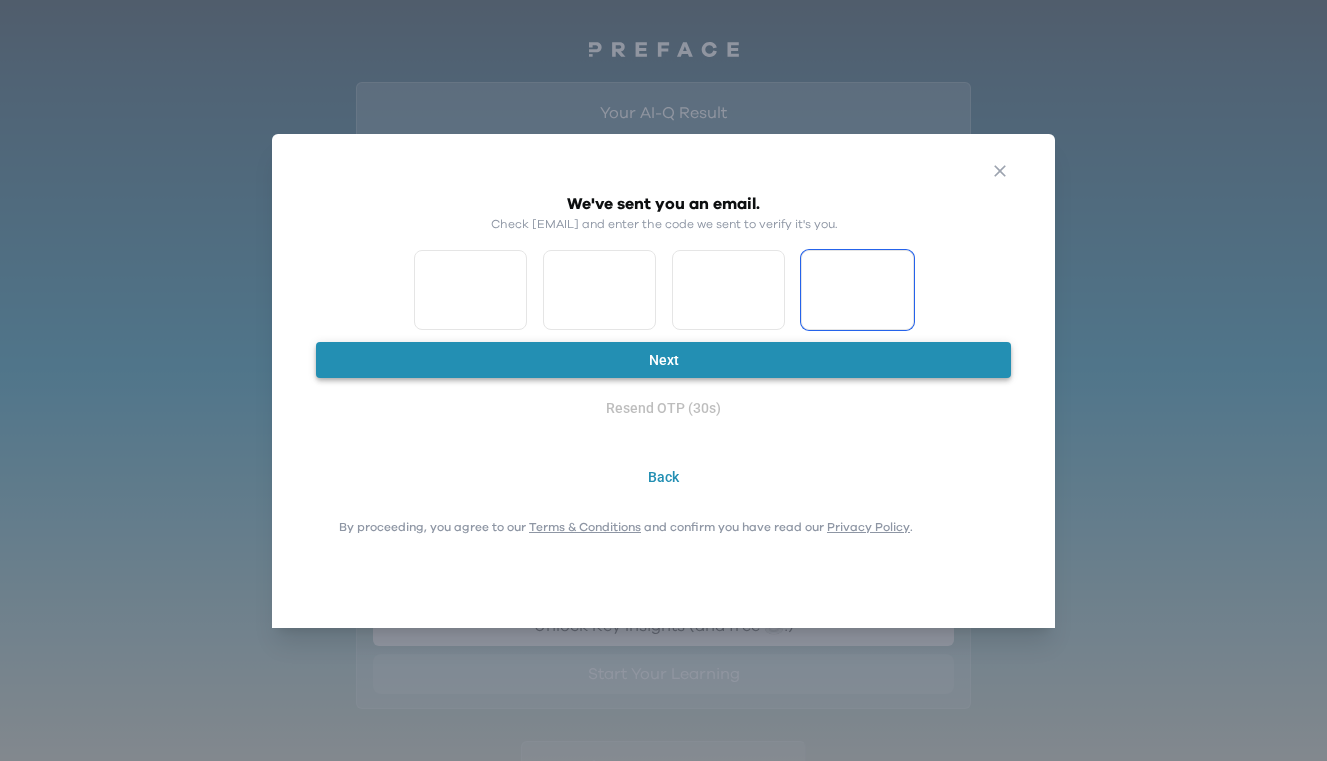 type on "*" 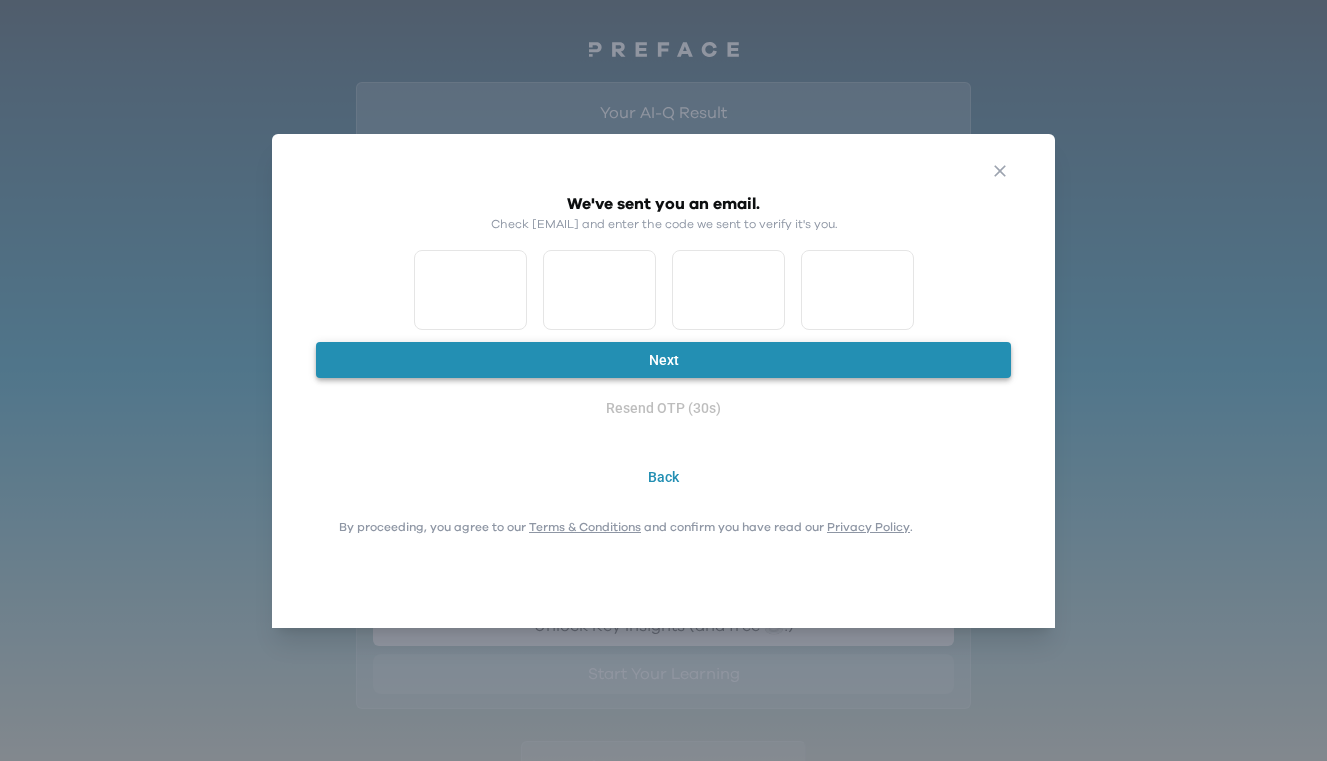 click on "Next" at bounding box center [663, 360] 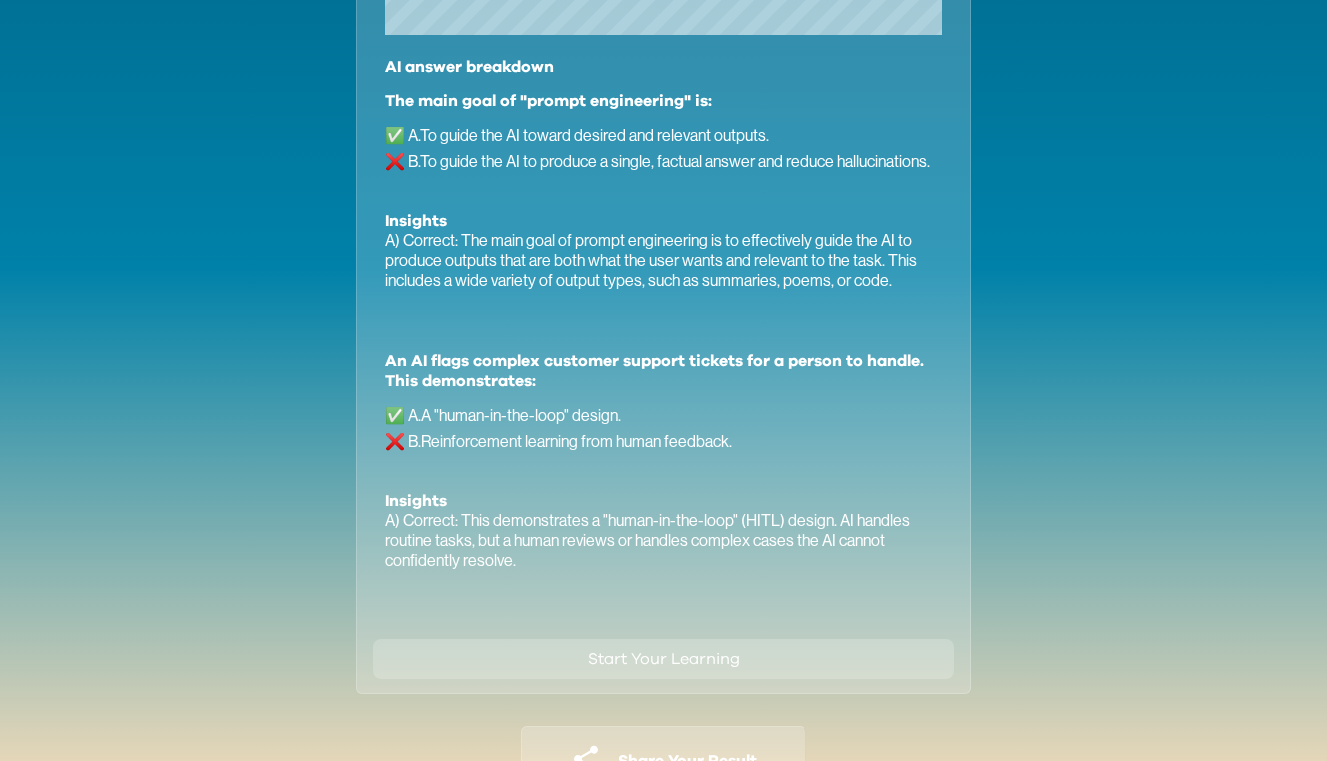 scroll, scrollTop: 1141, scrollLeft: 0, axis: vertical 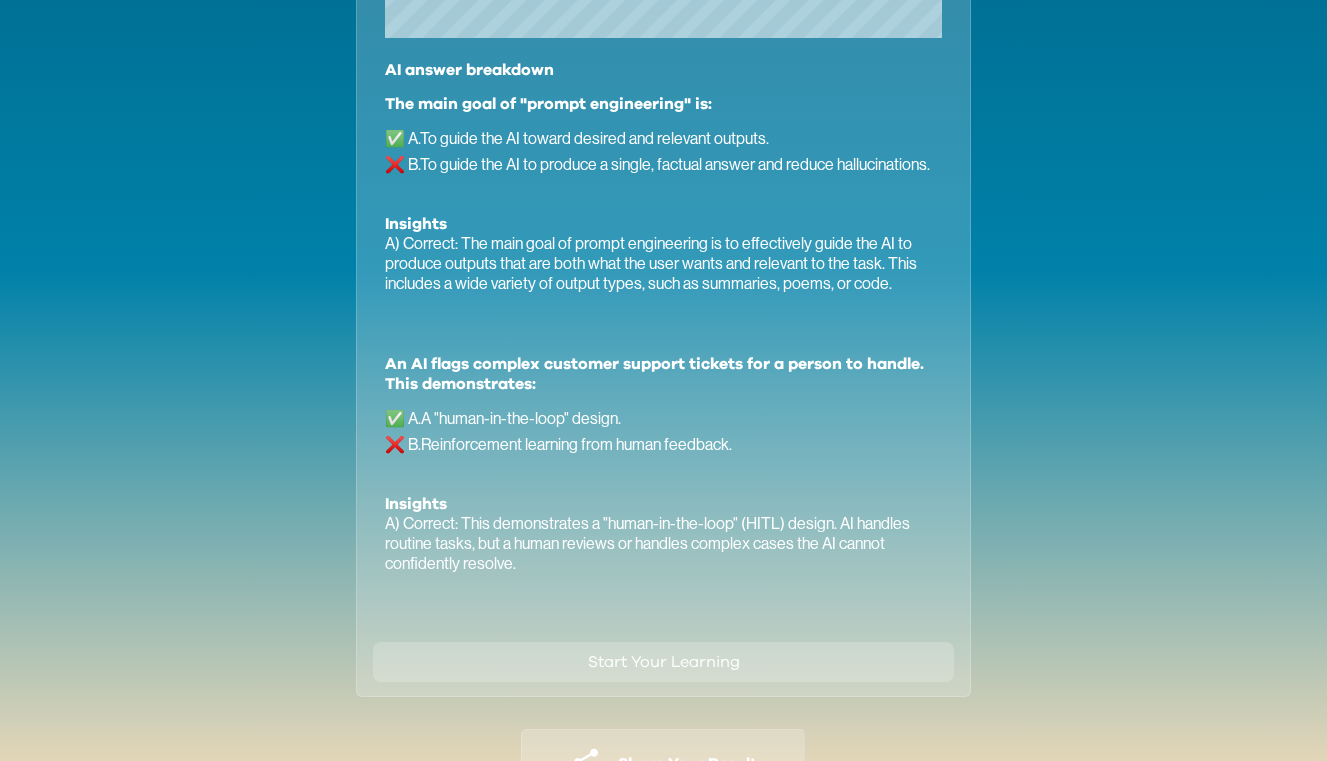 click on "Your AI-Q Result You scored higher than % of the test takers. Your score / 12 AI pillar breakdown AI answer breakdown The main goal of "prompt engineering" is: ✅ A . To guide the AI toward desired and relevant outputs. ❌ B . To guide the AI to produce a single, factual answer and reduce hallucinations. Insights A) Correct: The main goal of prompt engineering is to effectively guide the AI to produce outputs that are both what the user wants and relevant to the task. This includes a wide variety of output types, such as summaries, poems, or code. An AI flags complex customer support tickets for a person to handle. This demonstrates: ✅ A . A "human-in-the-loop" design. ❌ B . Reinforcement learning from human feedback. Insights A) Correct: This demonstrates a "human-in-the-loop" (HITL) design. AI handles routine tasks, but a human reviews or handles complex cases the AI cannot confidently resolve. Start Your Learning" at bounding box center [664, -181] 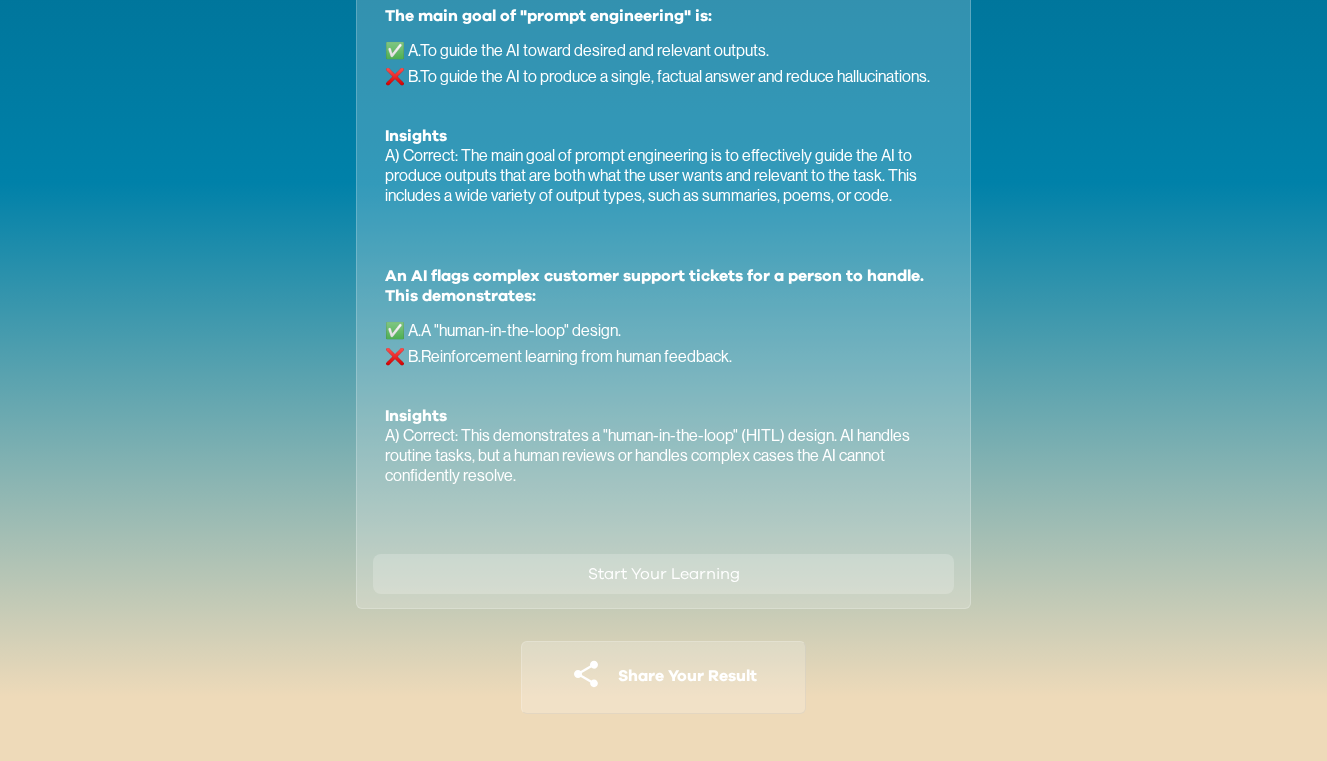 scroll, scrollTop: 1228, scrollLeft: 0, axis: vertical 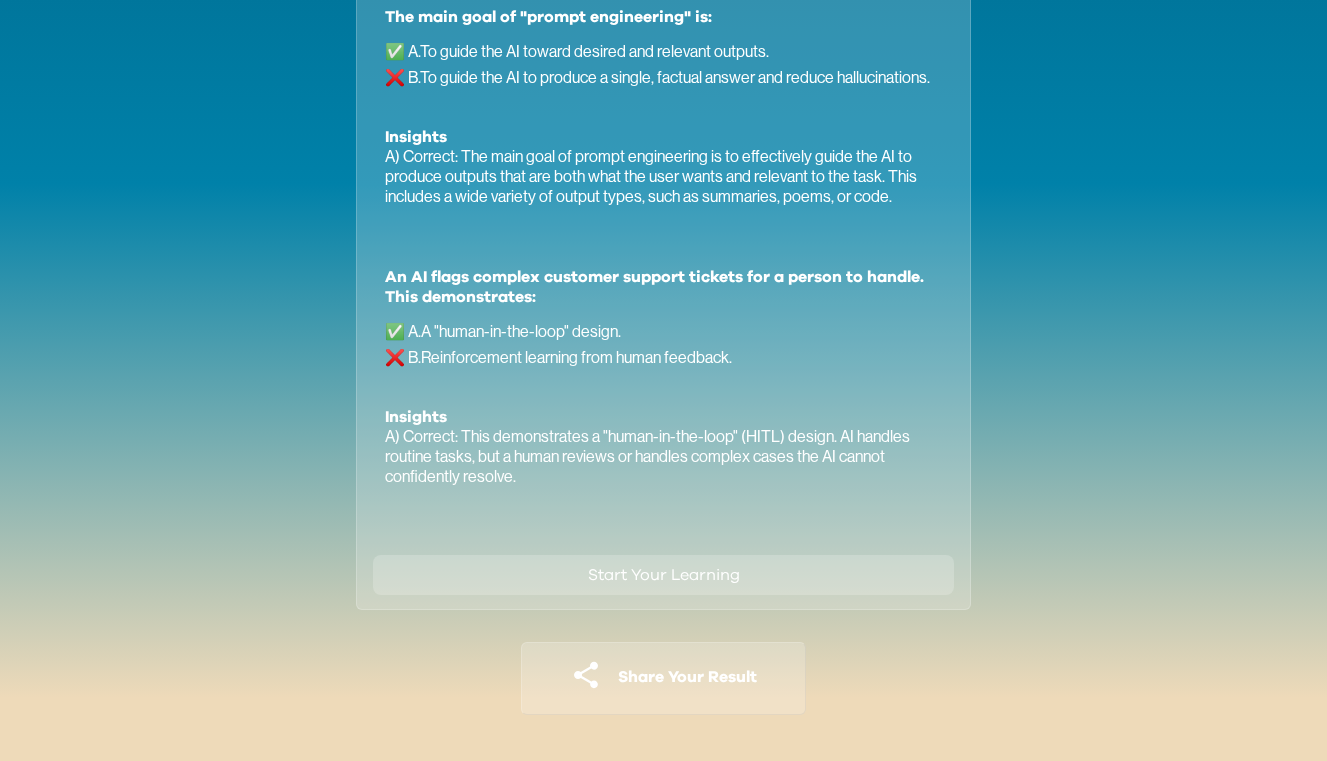 click on "Start Your Learning" at bounding box center [664, 575] 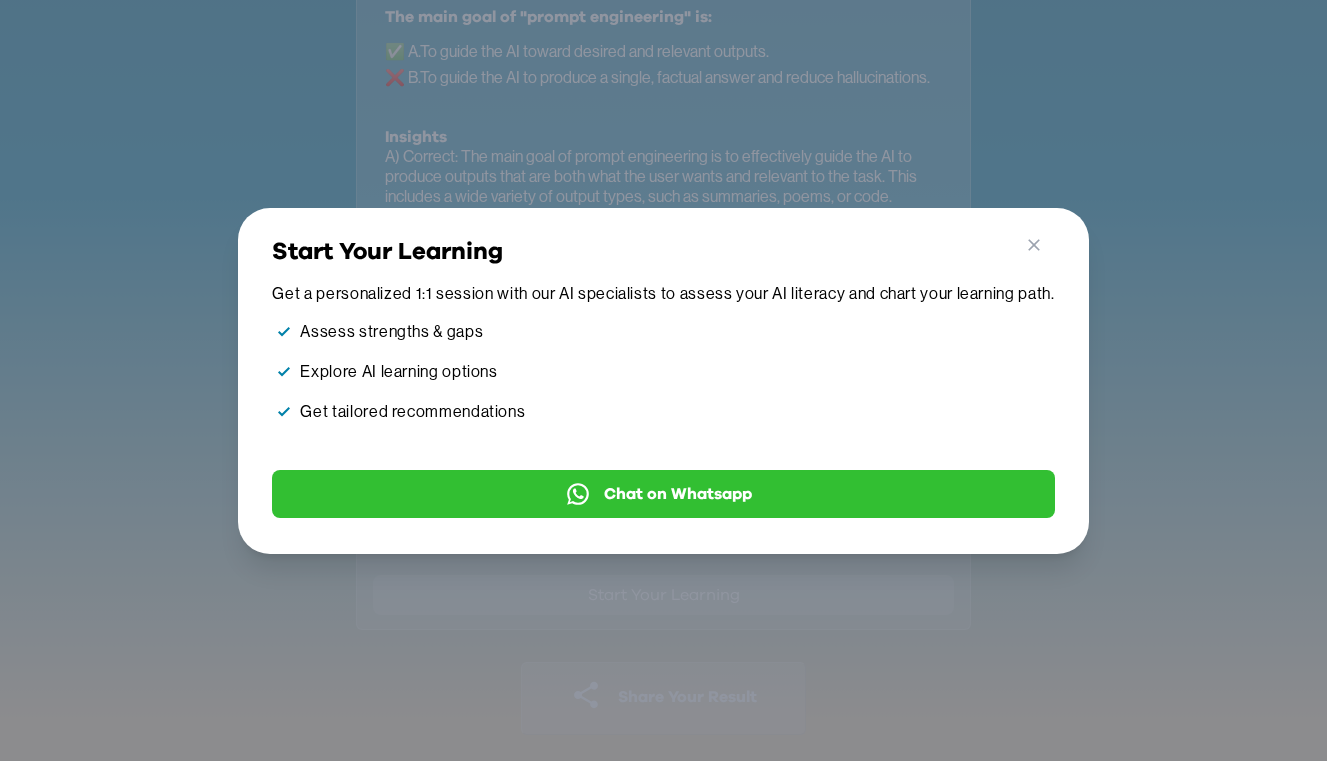 click on "Chat on Whatsapp" at bounding box center [678, 494] 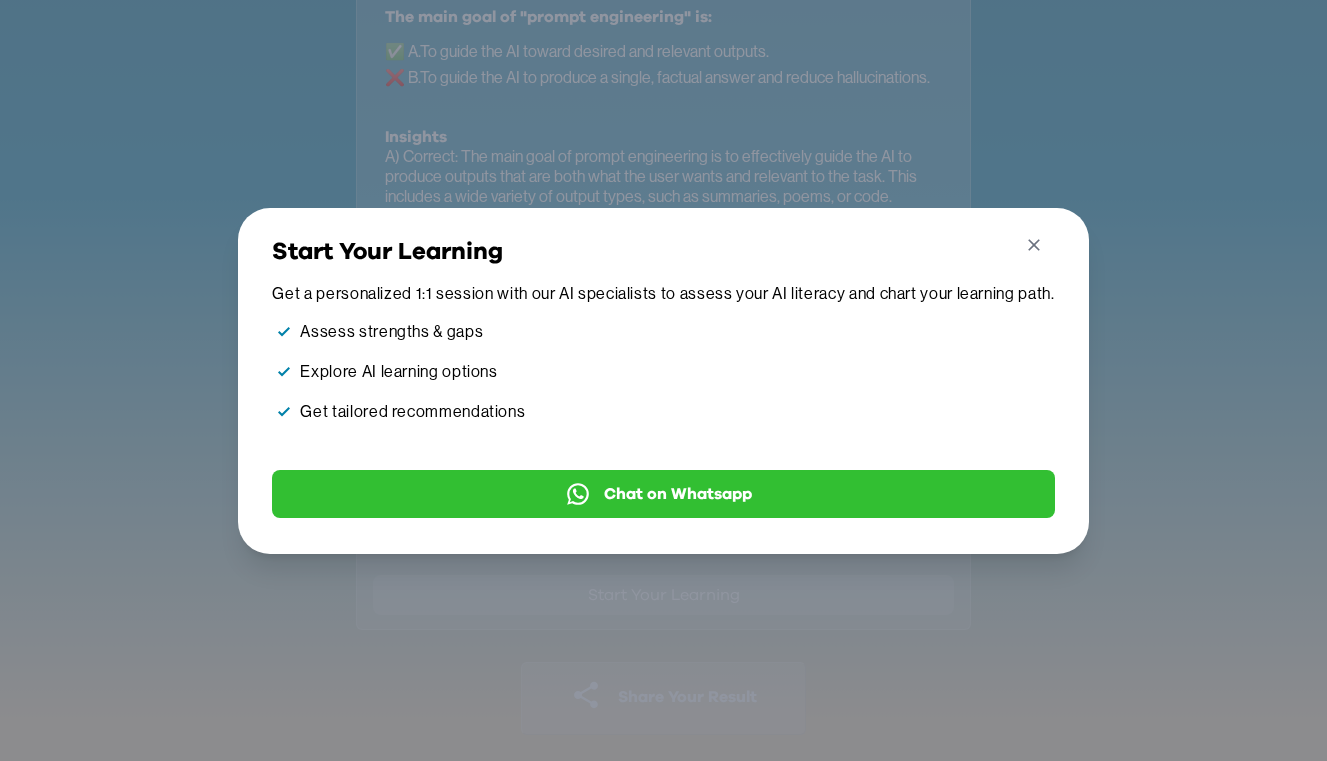 click 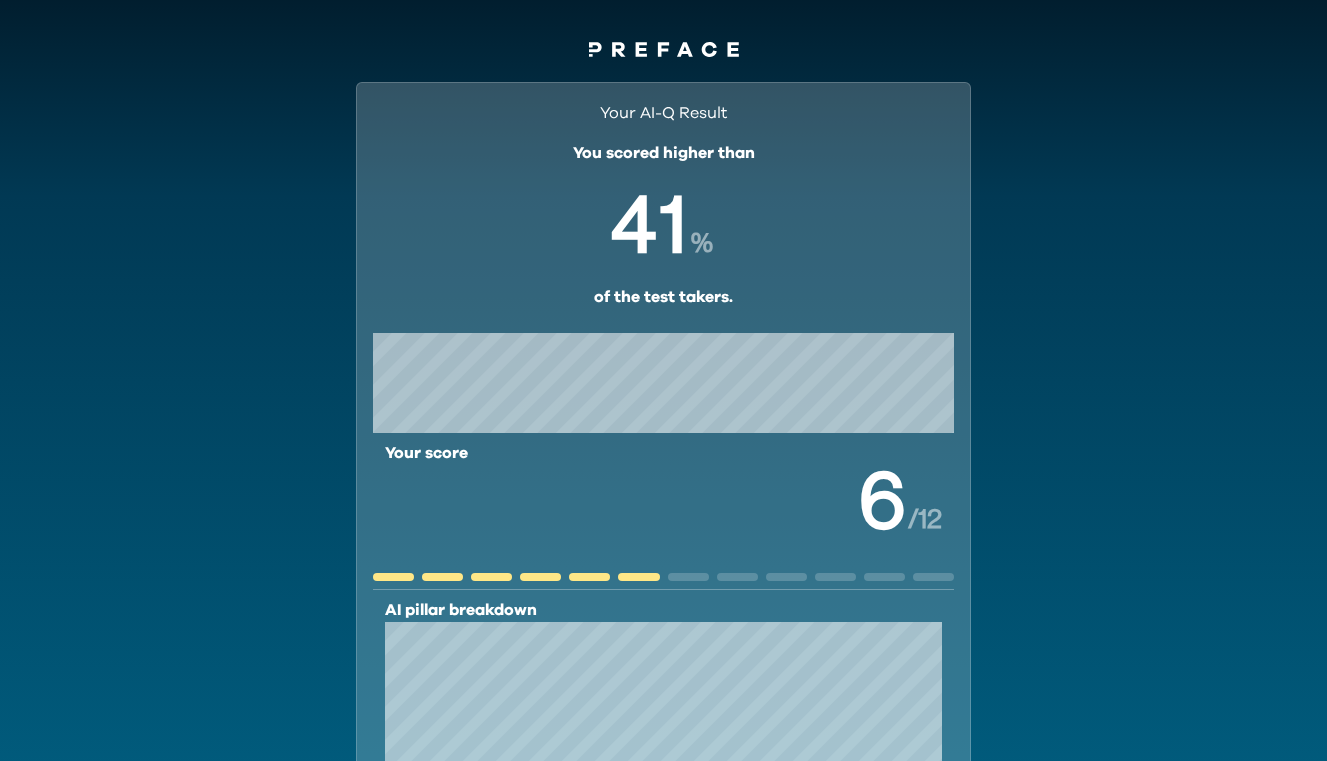 scroll, scrollTop: 0, scrollLeft: 0, axis: both 